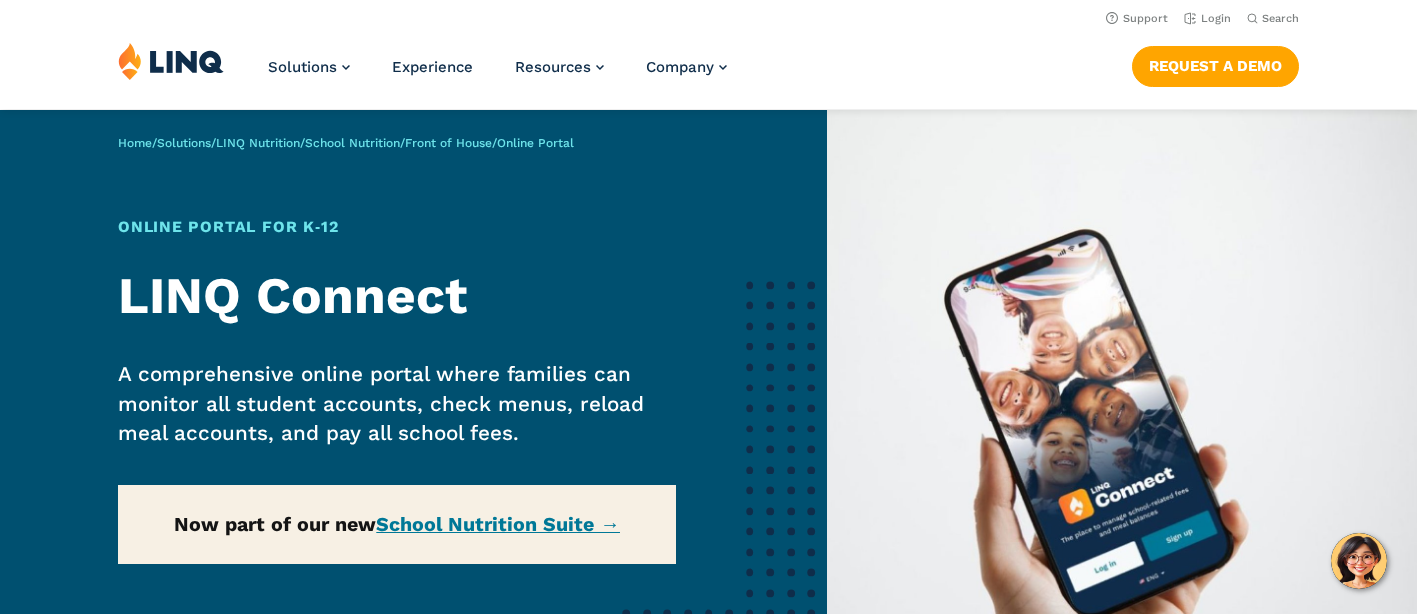 scroll, scrollTop: 0, scrollLeft: 0, axis: both 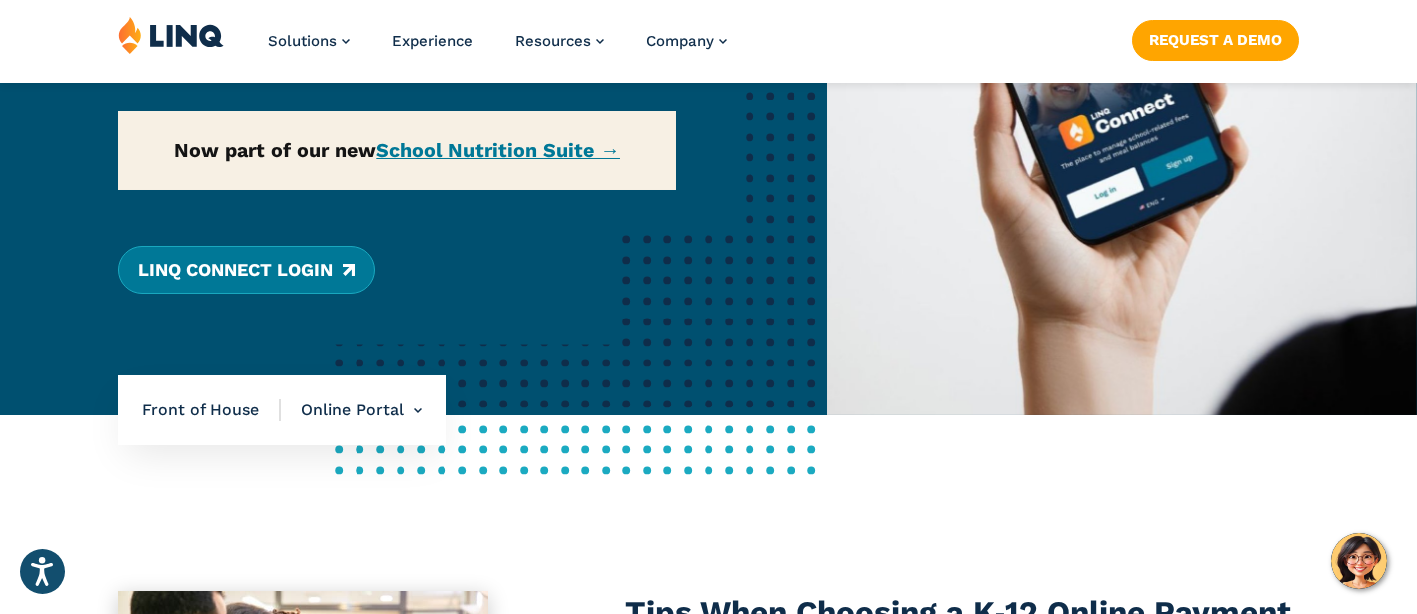 click on "LINQ Connect Login" at bounding box center (246, 270) 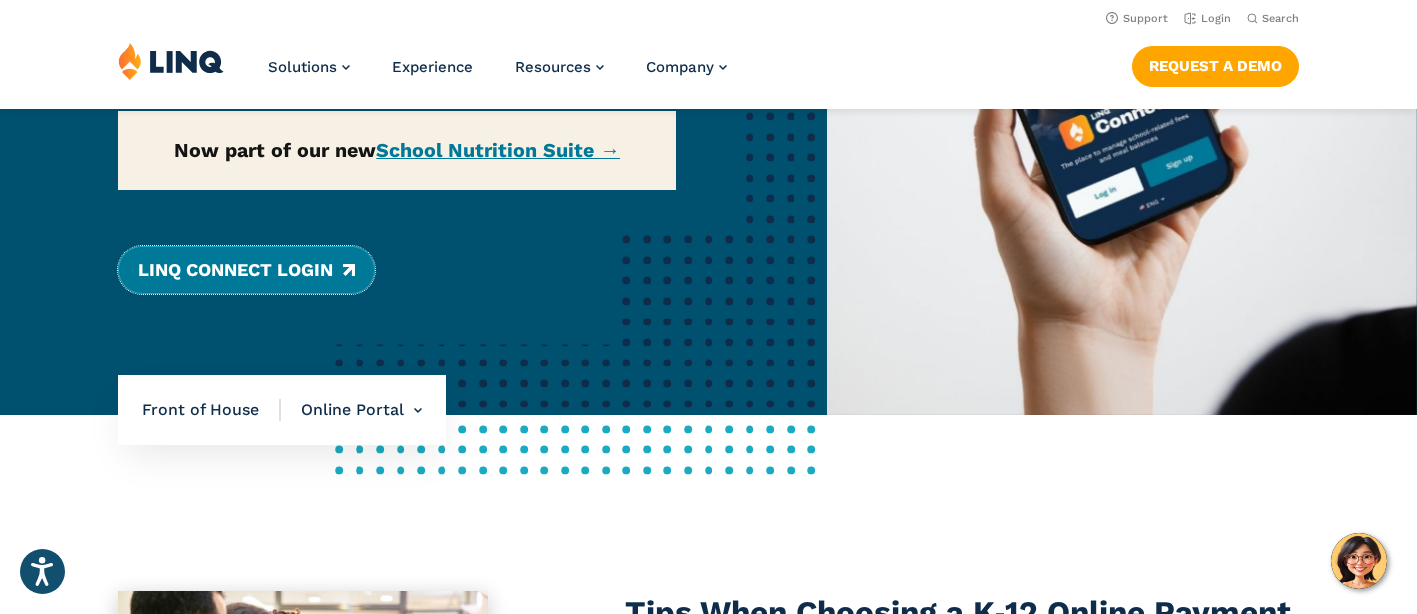 scroll, scrollTop: 0, scrollLeft: 0, axis: both 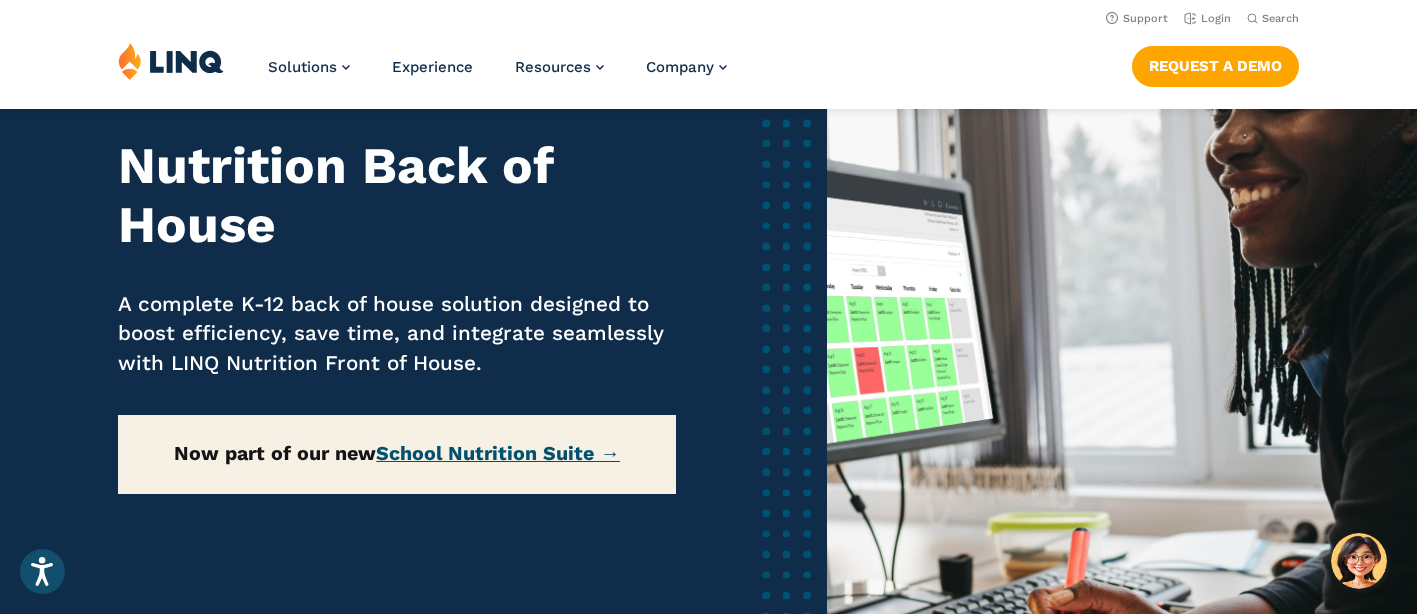 click on "School Nutrition Suite →" at bounding box center [498, 453] 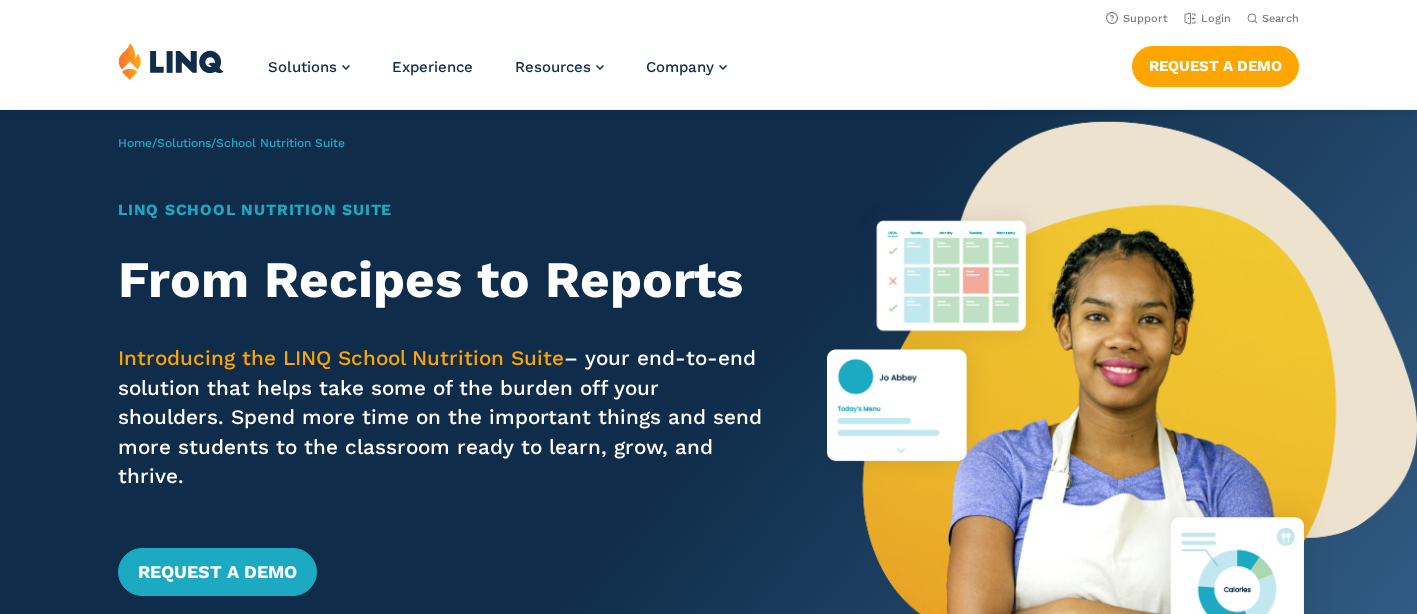 scroll, scrollTop: 0, scrollLeft: 0, axis: both 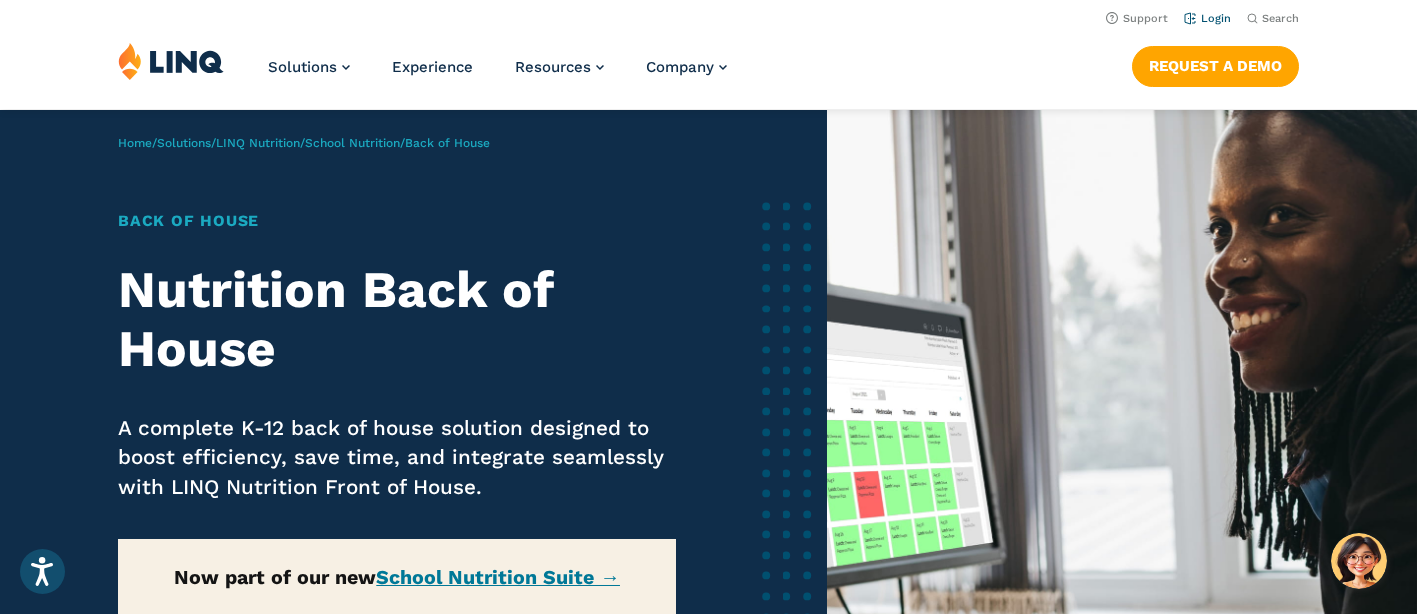 click on "Login" at bounding box center [1207, 18] 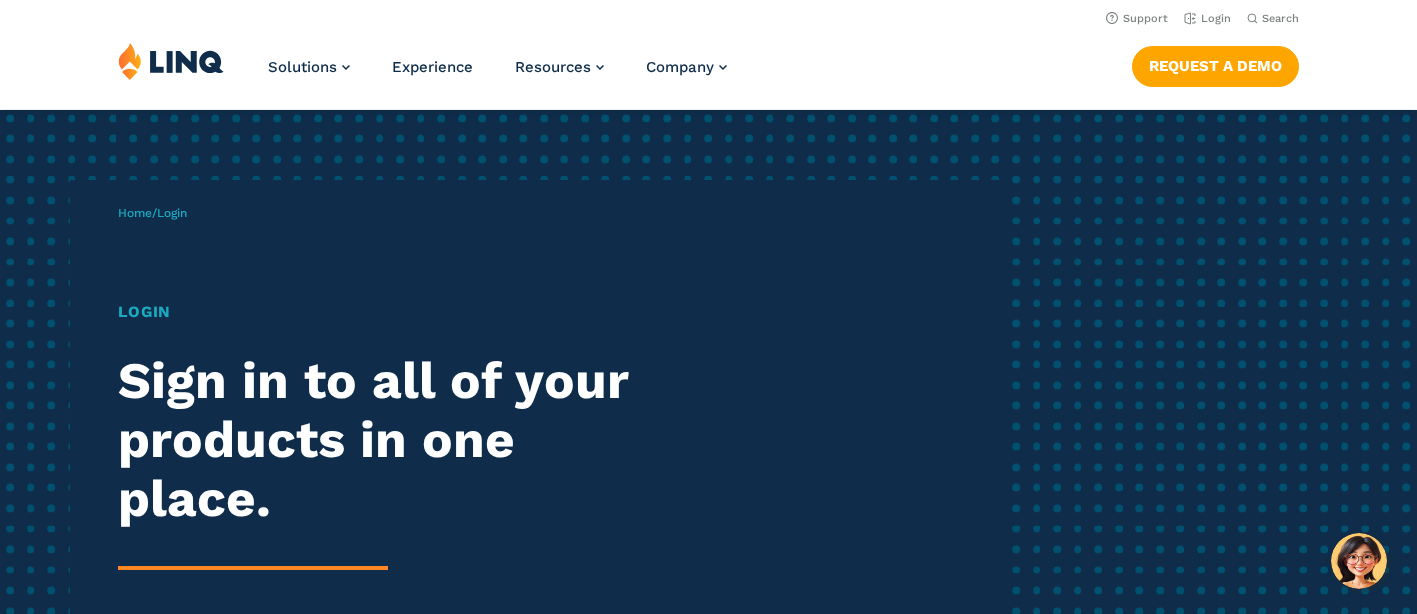 scroll, scrollTop: 0, scrollLeft: 0, axis: both 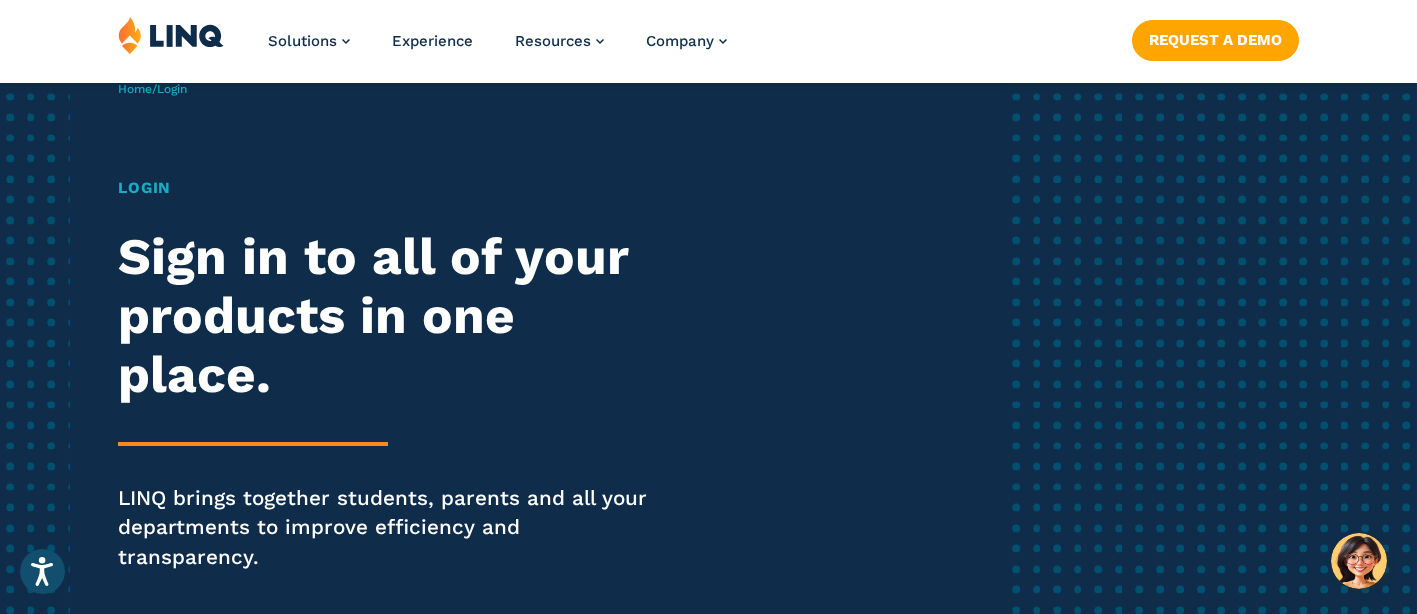 click on "Sign in to all of your products in one place." at bounding box center (391, 315) 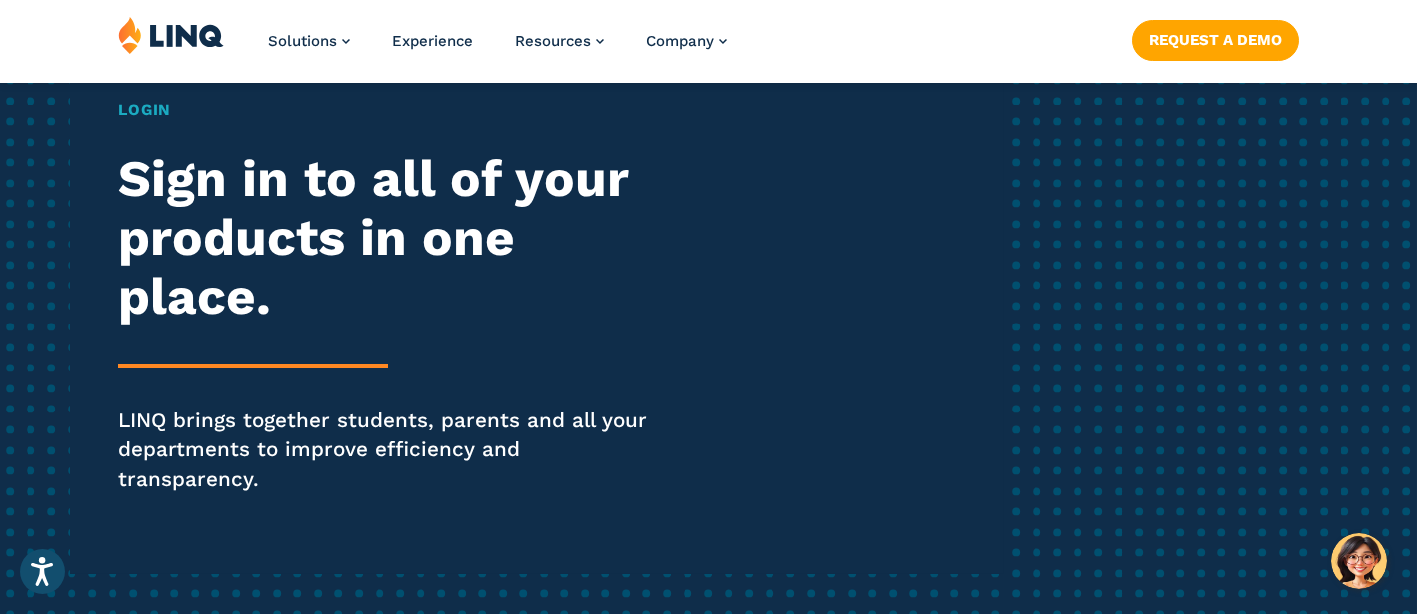 scroll, scrollTop: 0, scrollLeft: 0, axis: both 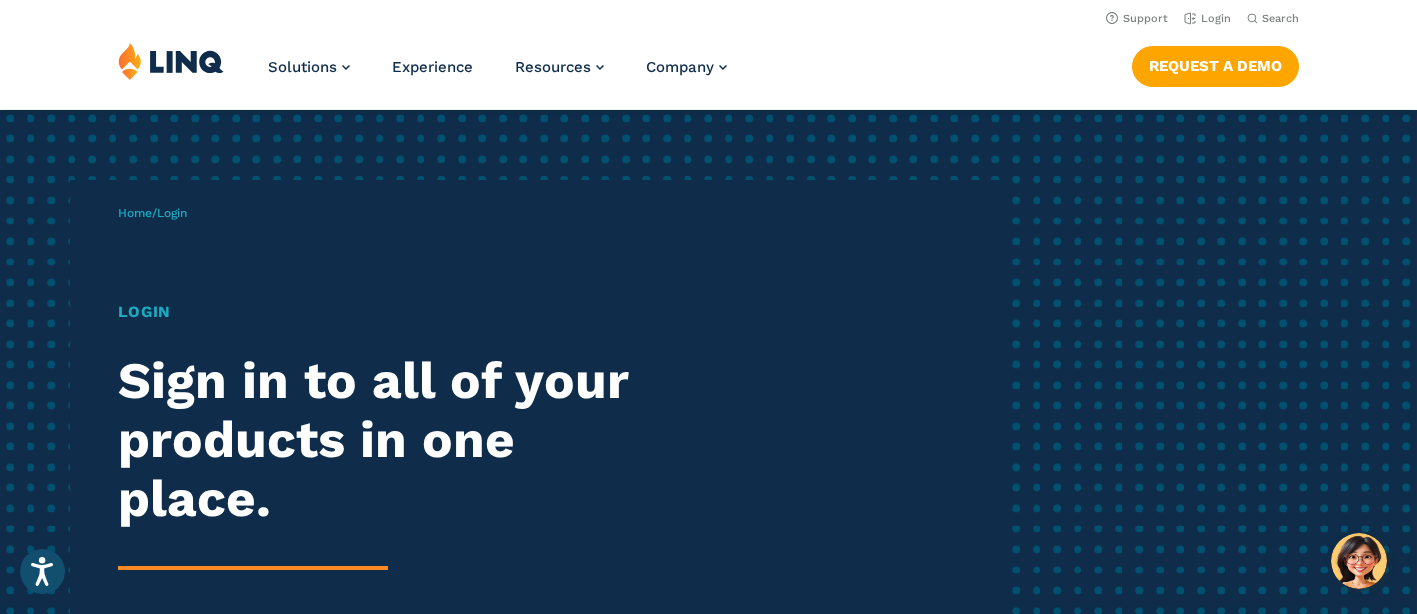 click on "Login" at bounding box center (391, 312) 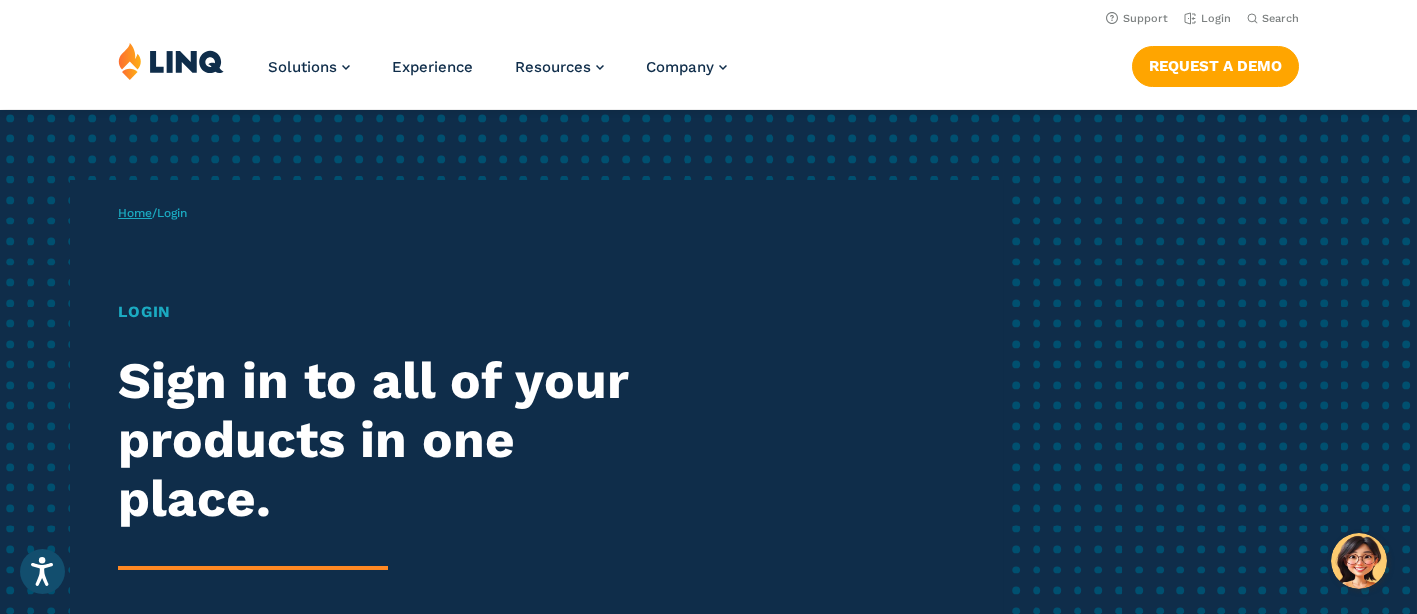 click on "Home" at bounding box center [135, 213] 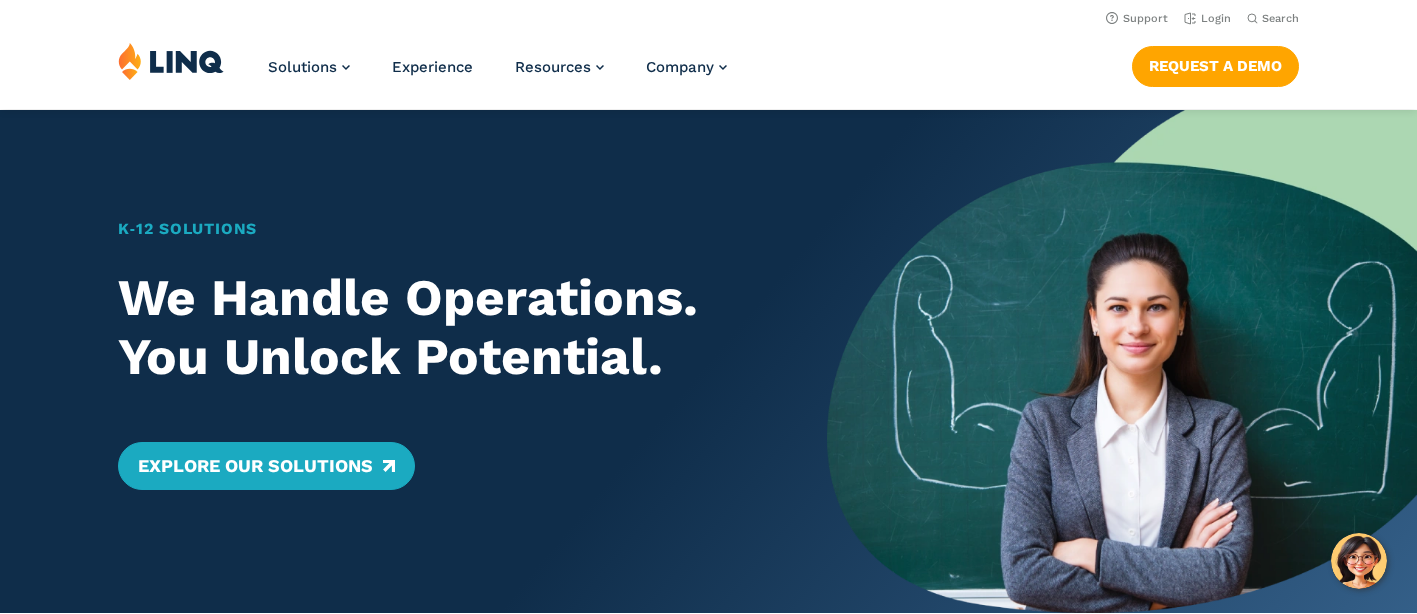 scroll, scrollTop: 0, scrollLeft: 0, axis: both 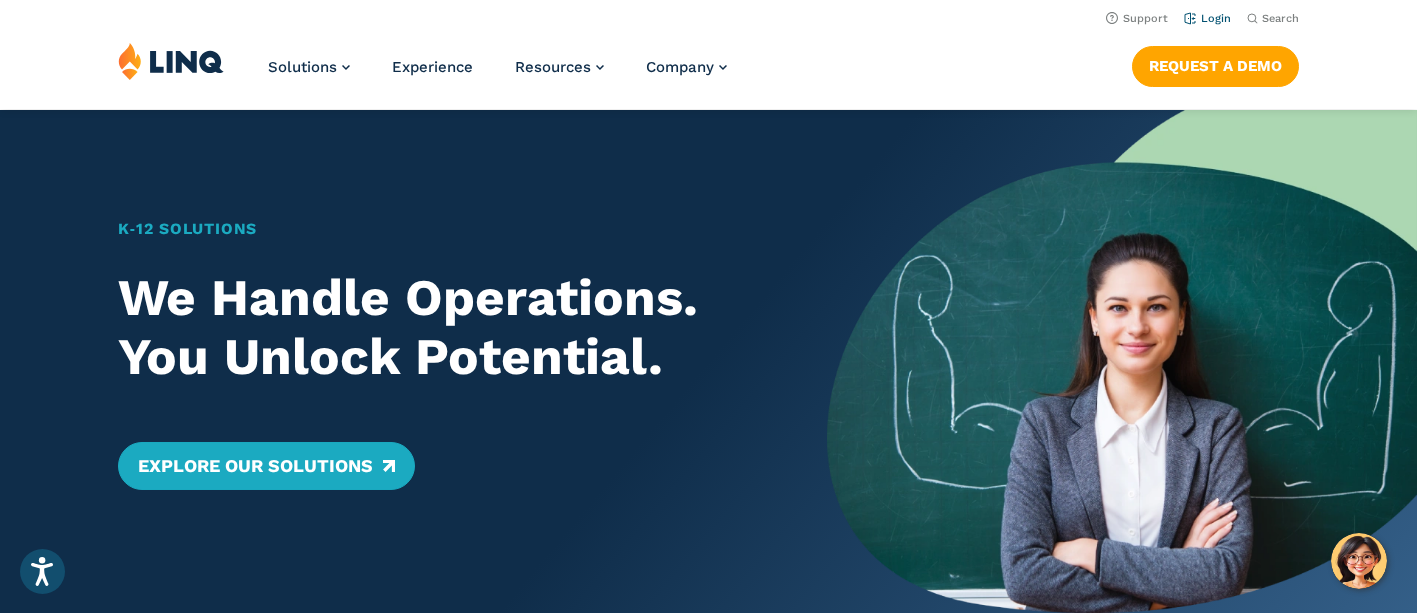 click on "Login" at bounding box center (1207, 18) 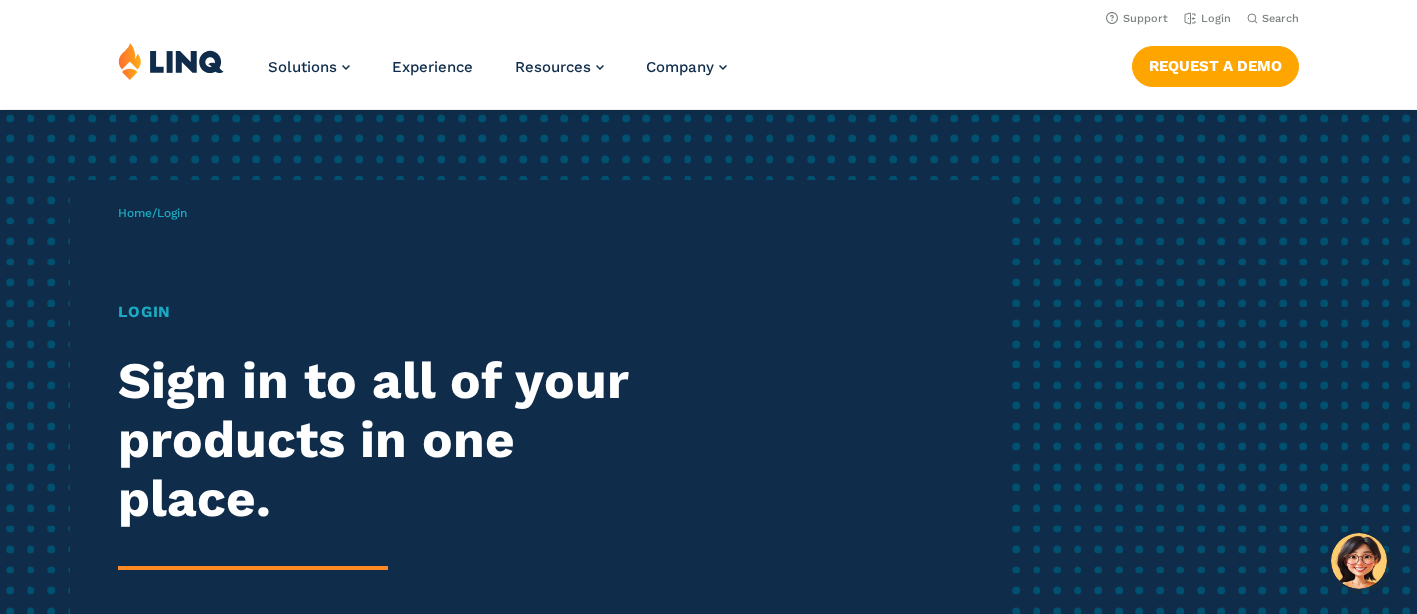 scroll, scrollTop: 0, scrollLeft: 0, axis: both 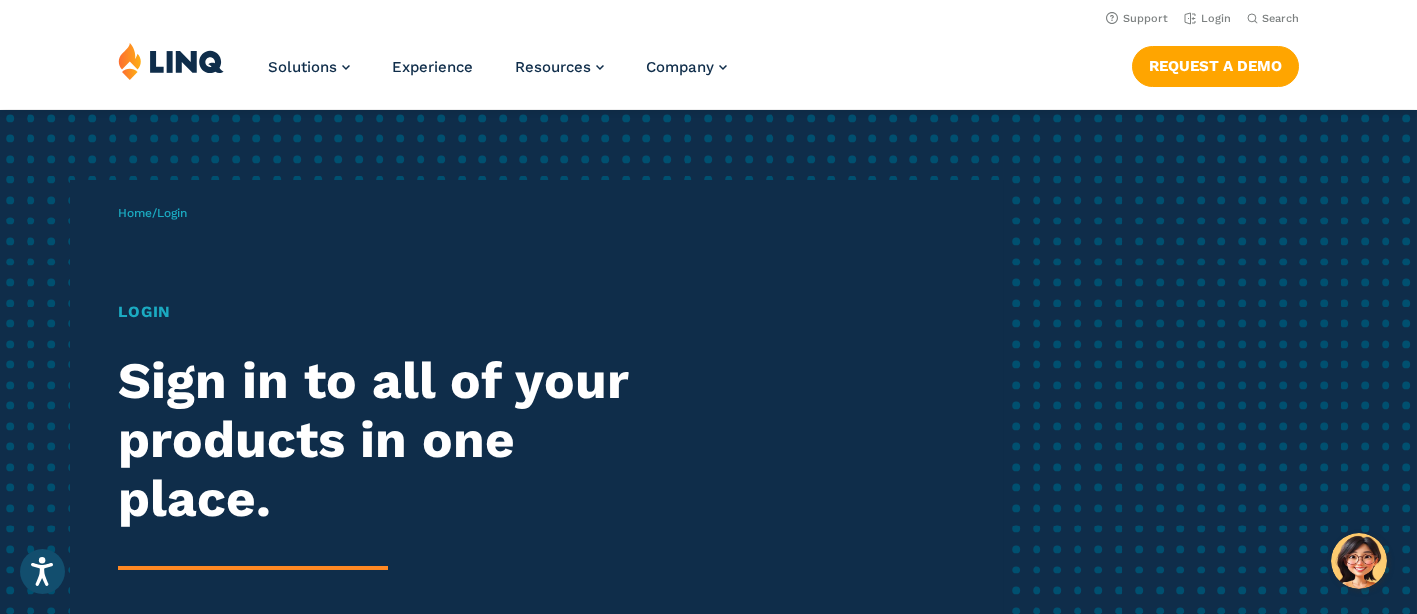 click on "Login" at bounding box center (172, 213) 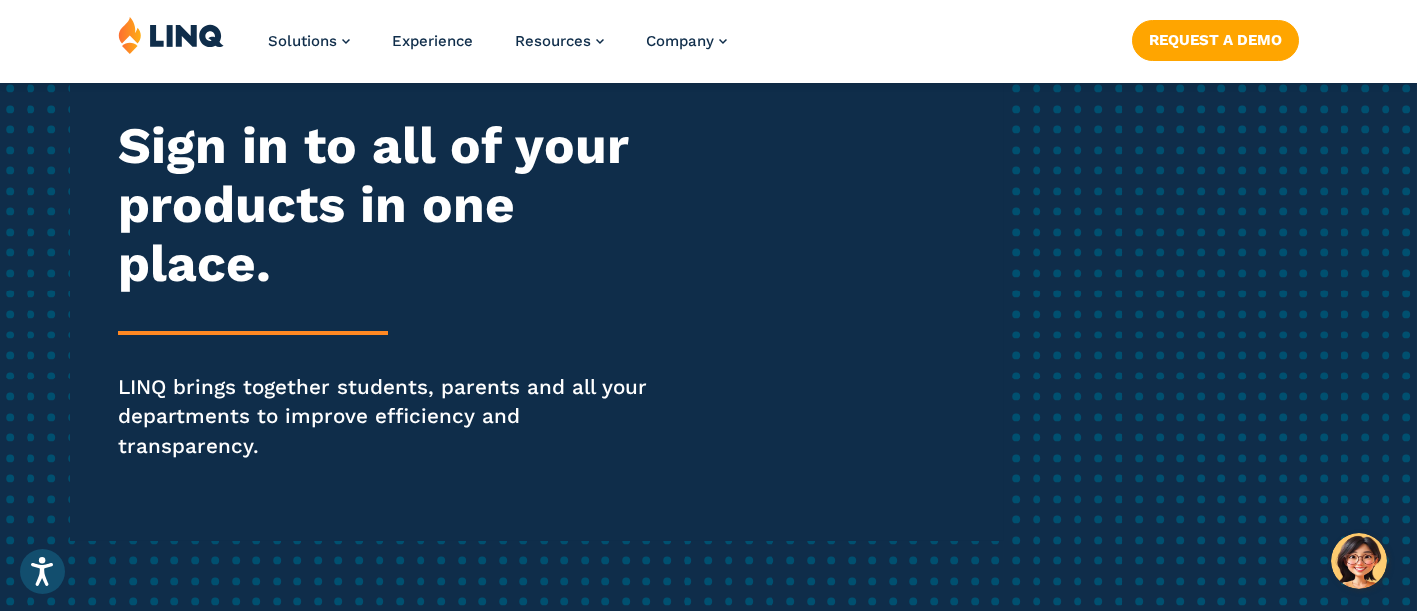 scroll, scrollTop: 249, scrollLeft: 0, axis: vertical 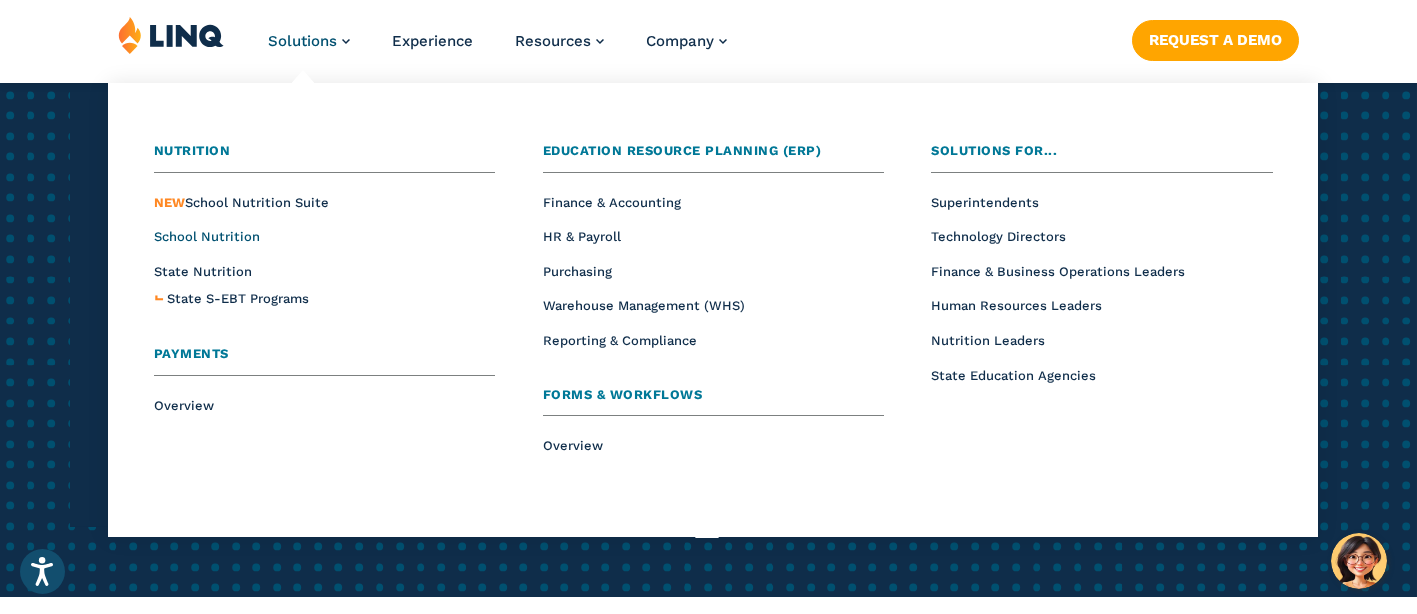 click on "School Nutrition" at bounding box center [207, 236] 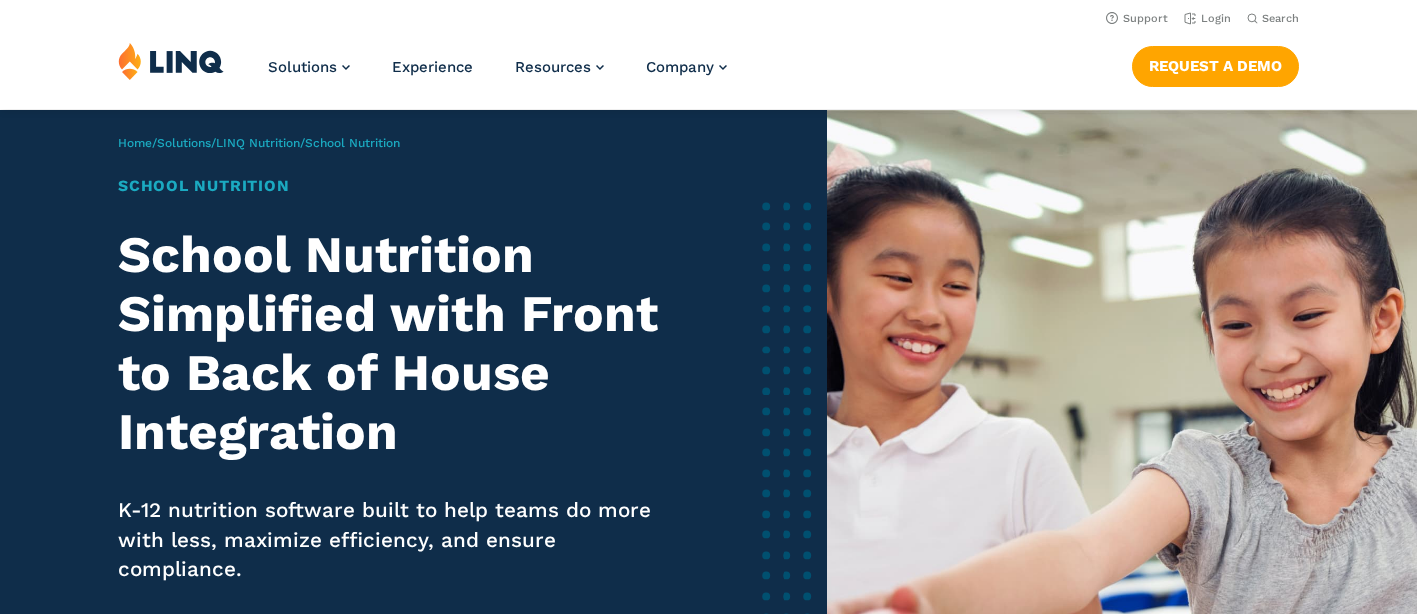 scroll, scrollTop: 0, scrollLeft: 0, axis: both 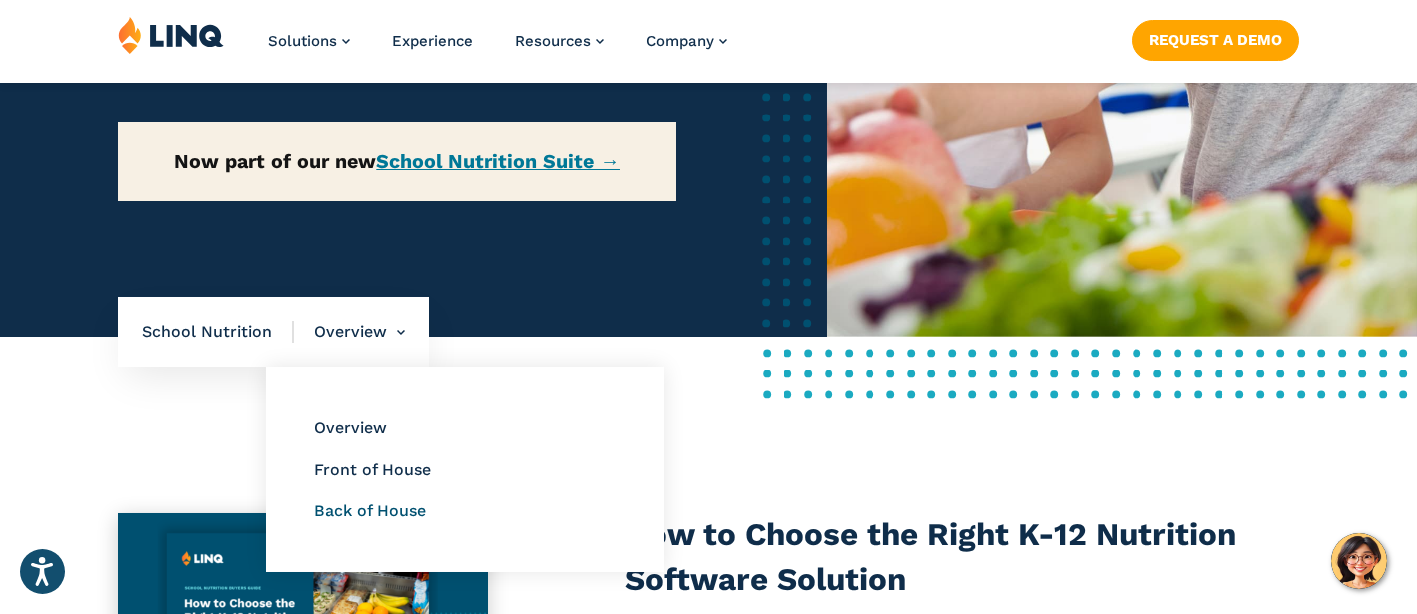 click on "Back of House" at bounding box center (370, 510) 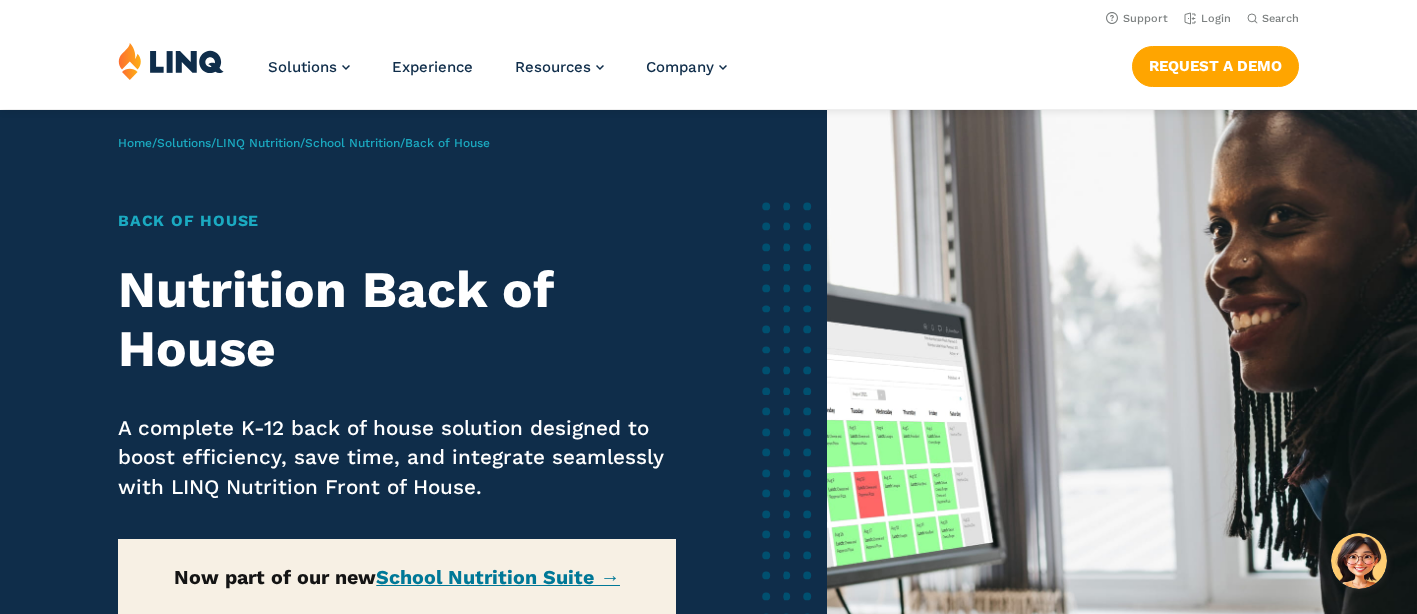 scroll, scrollTop: 0, scrollLeft: 0, axis: both 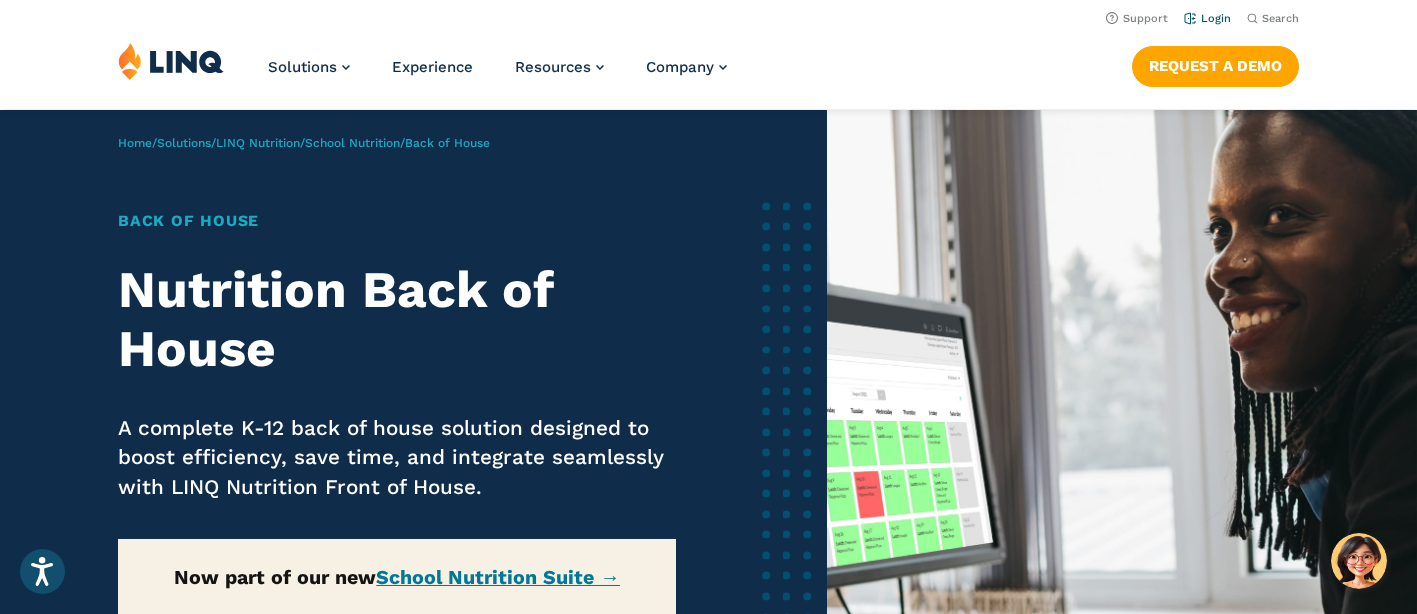 click on "Login" at bounding box center [1207, 18] 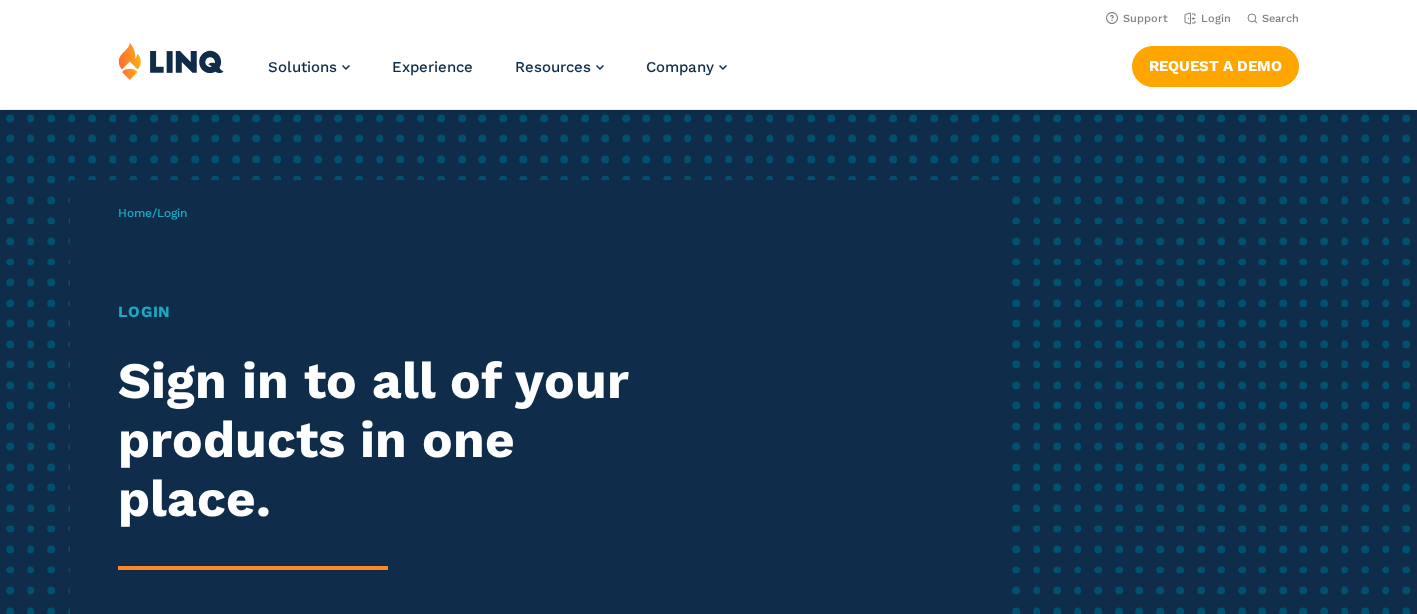 scroll, scrollTop: 0, scrollLeft: 0, axis: both 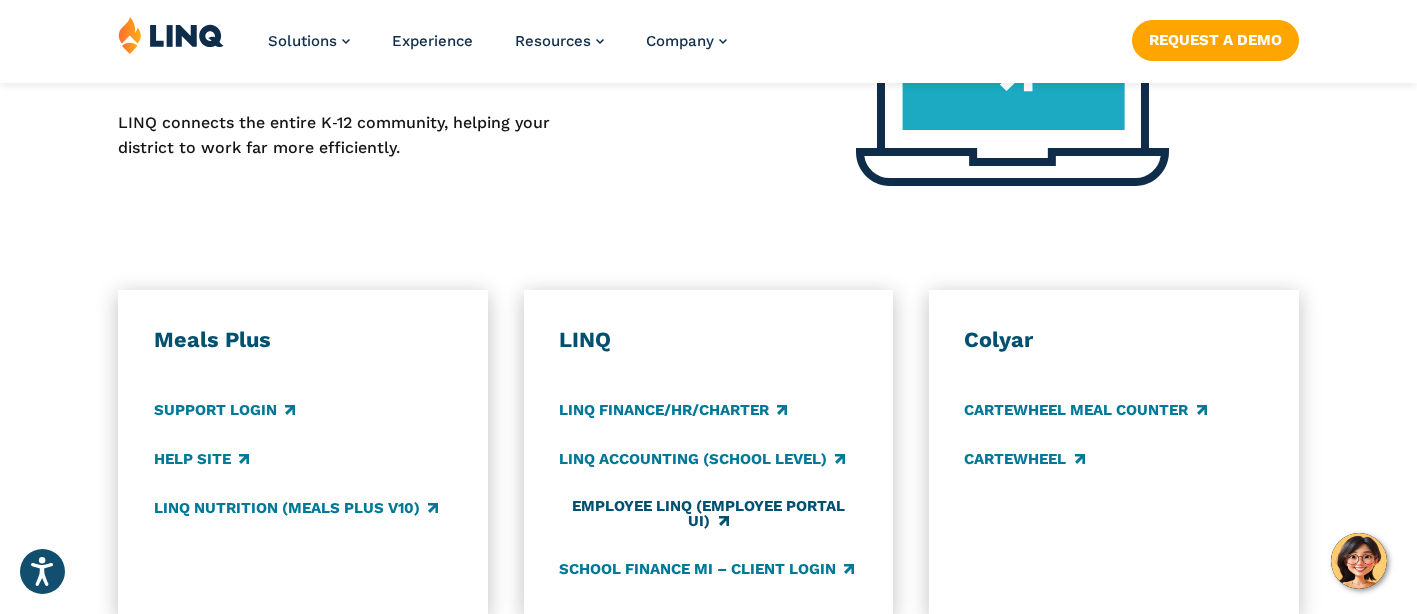 click on "Employee LINQ (Employee Portal UI)" at bounding box center (708, 513) 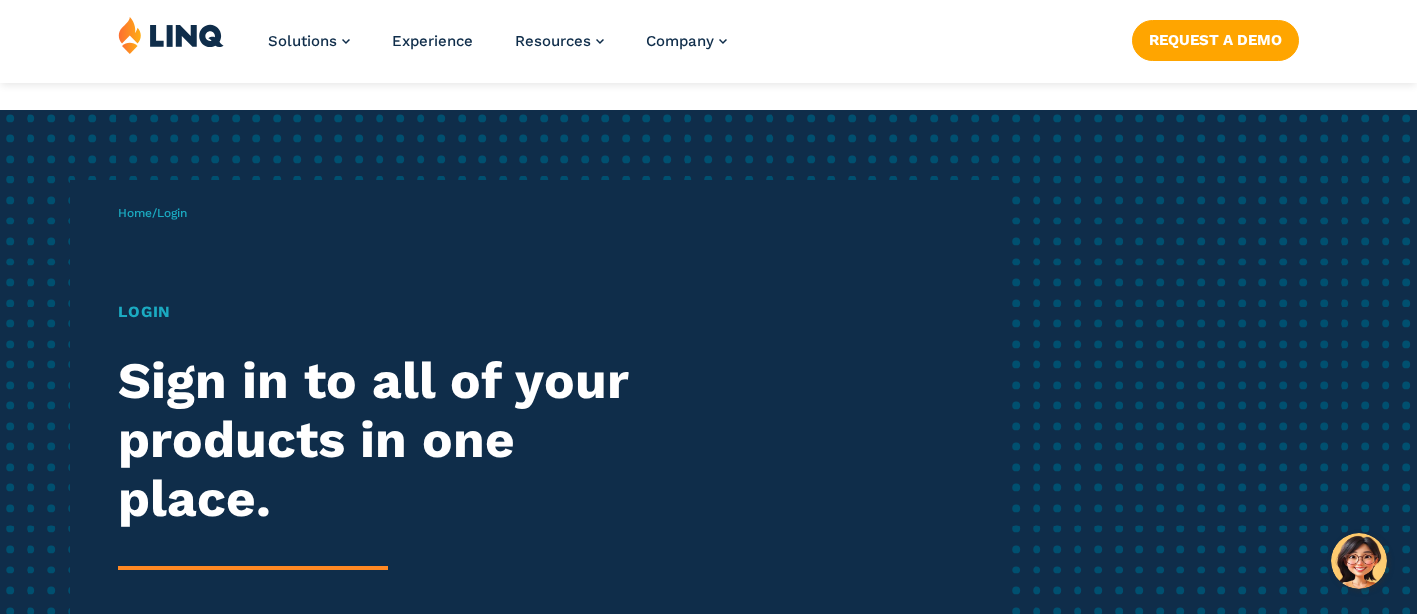 scroll, scrollTop: 997, scrollLeft: 0, axis: vertical 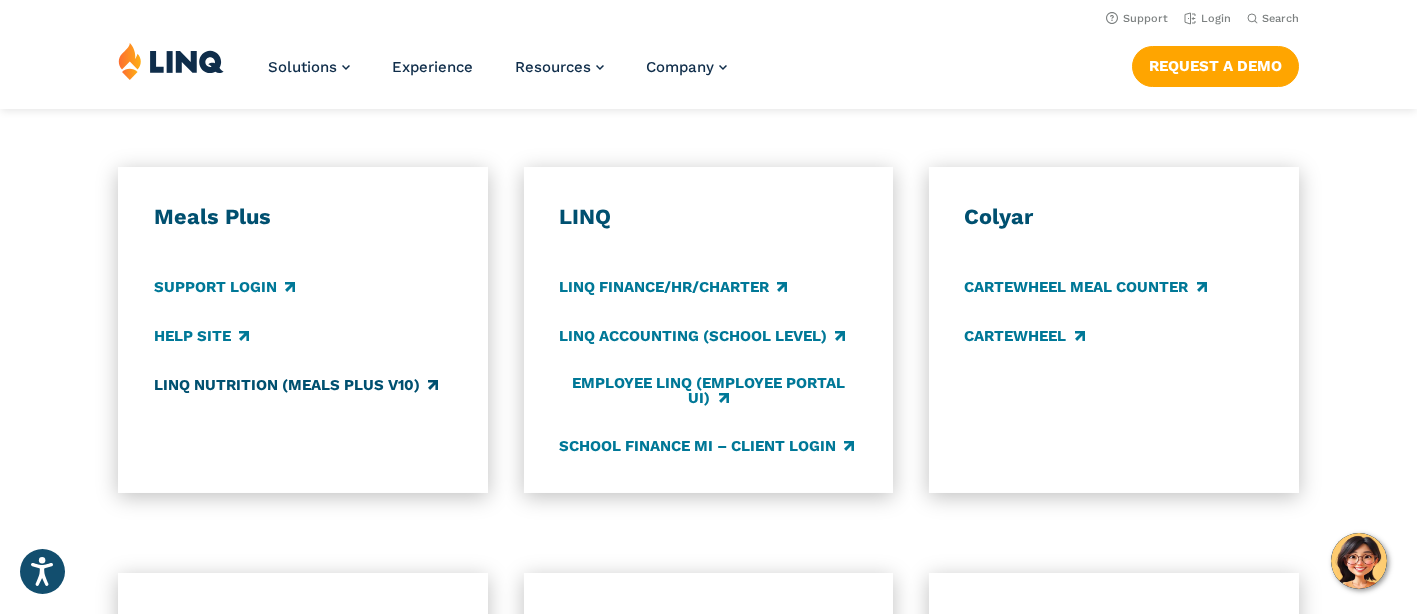 click on "LINQ Nutrition (Meals Plus v10)" at bounding box center (296, 386) 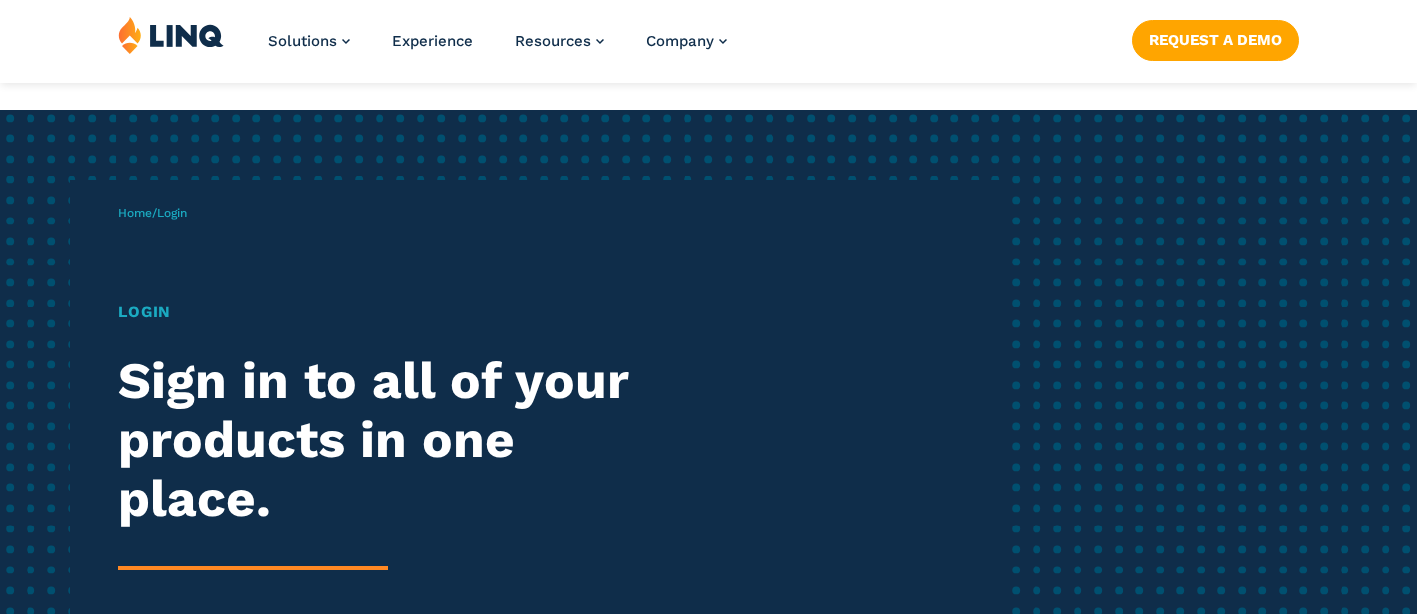 scroll, scrollTop: 1122, scrollLeft: 0, axis: vertical 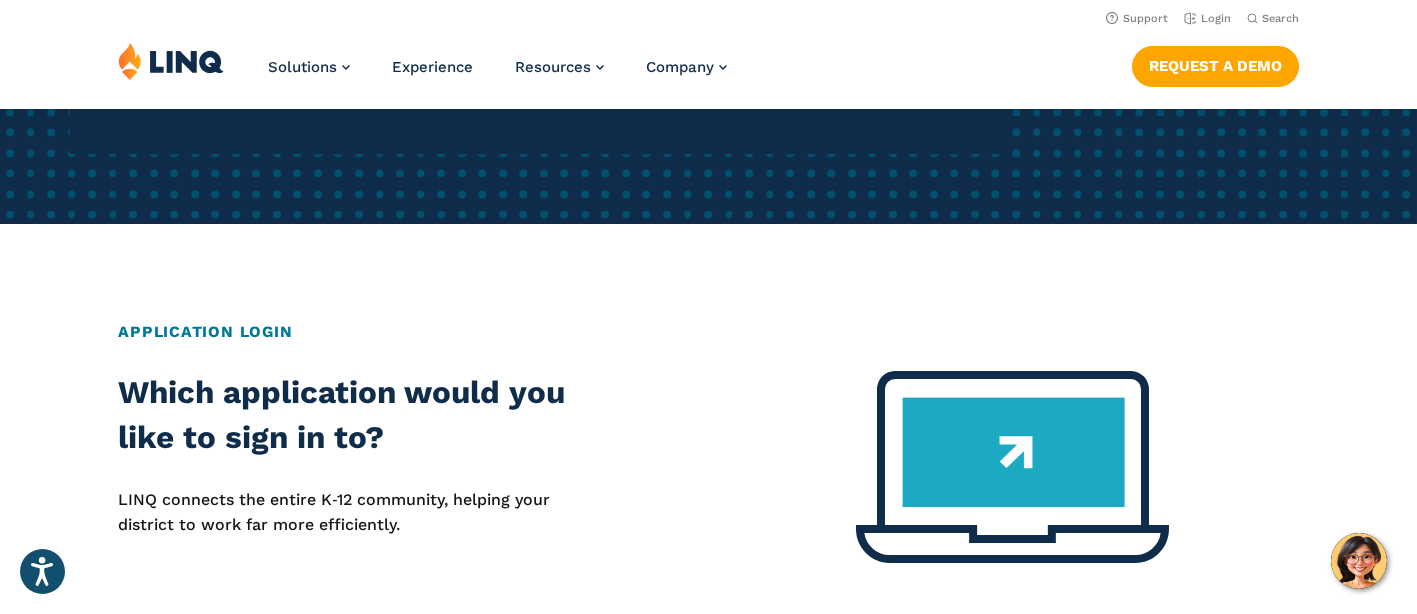 click at bounding box center (1012, 467) 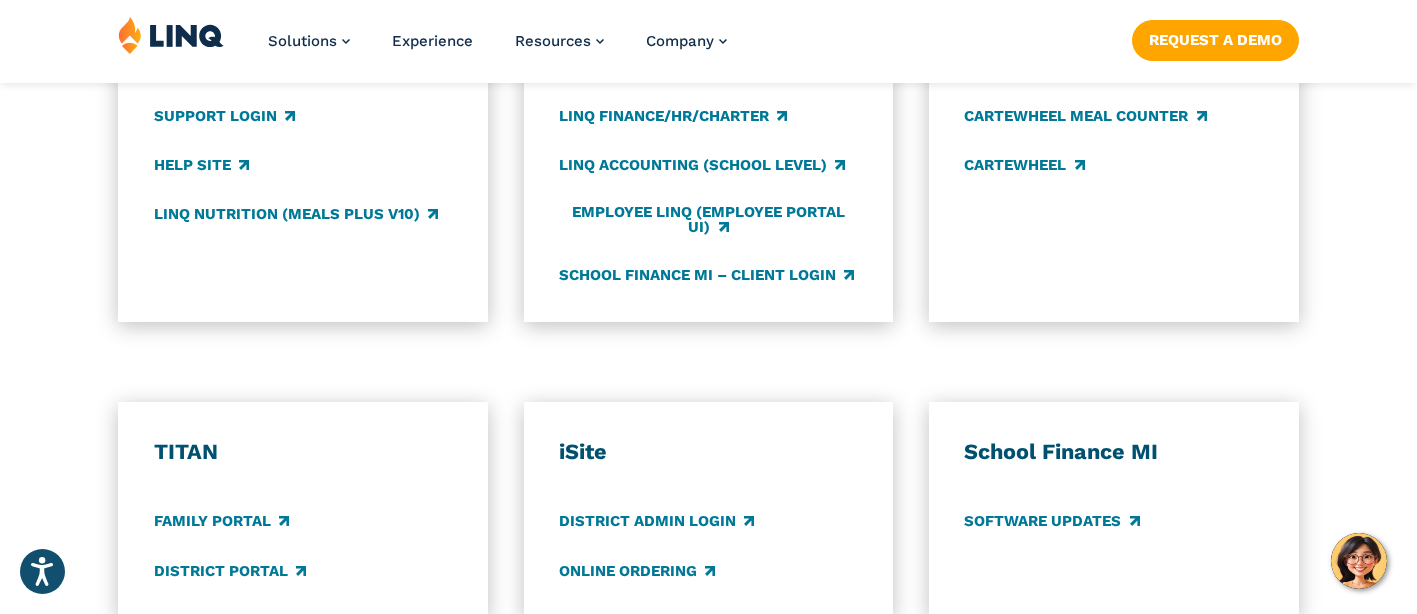 scroll, scrollTop: 1372, scrollLeft: 0, axis: vertical 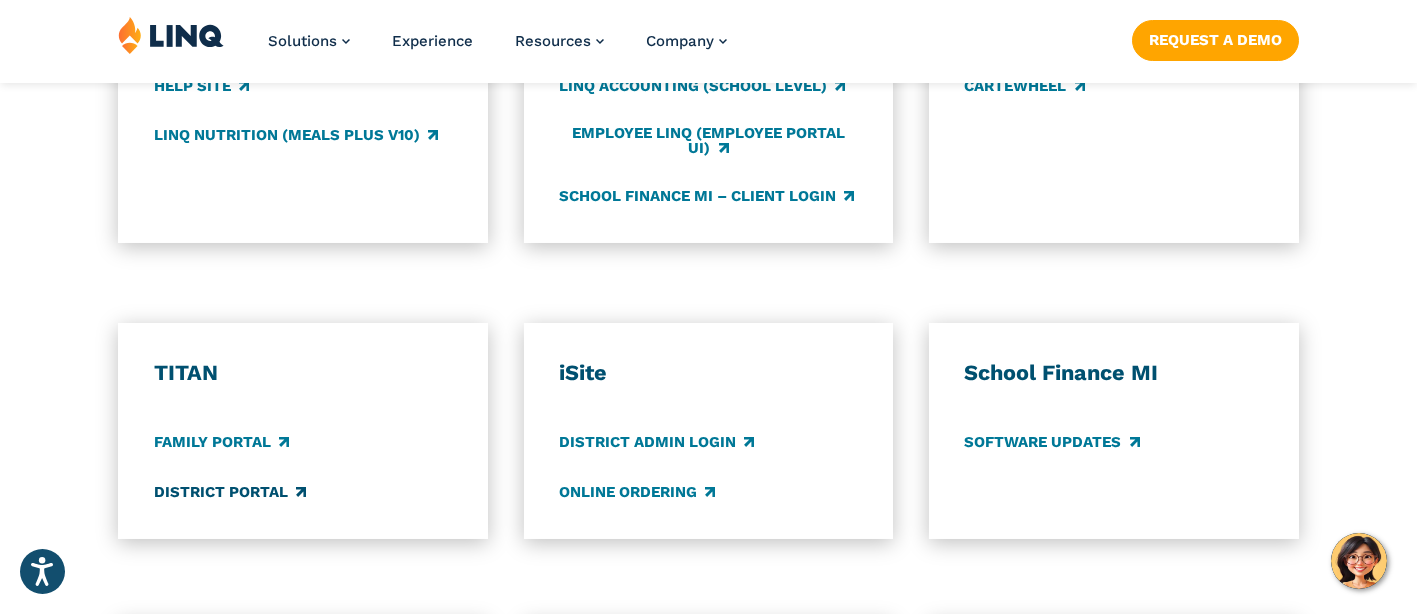 click on "District Portal" at bounding box center (230, 492) 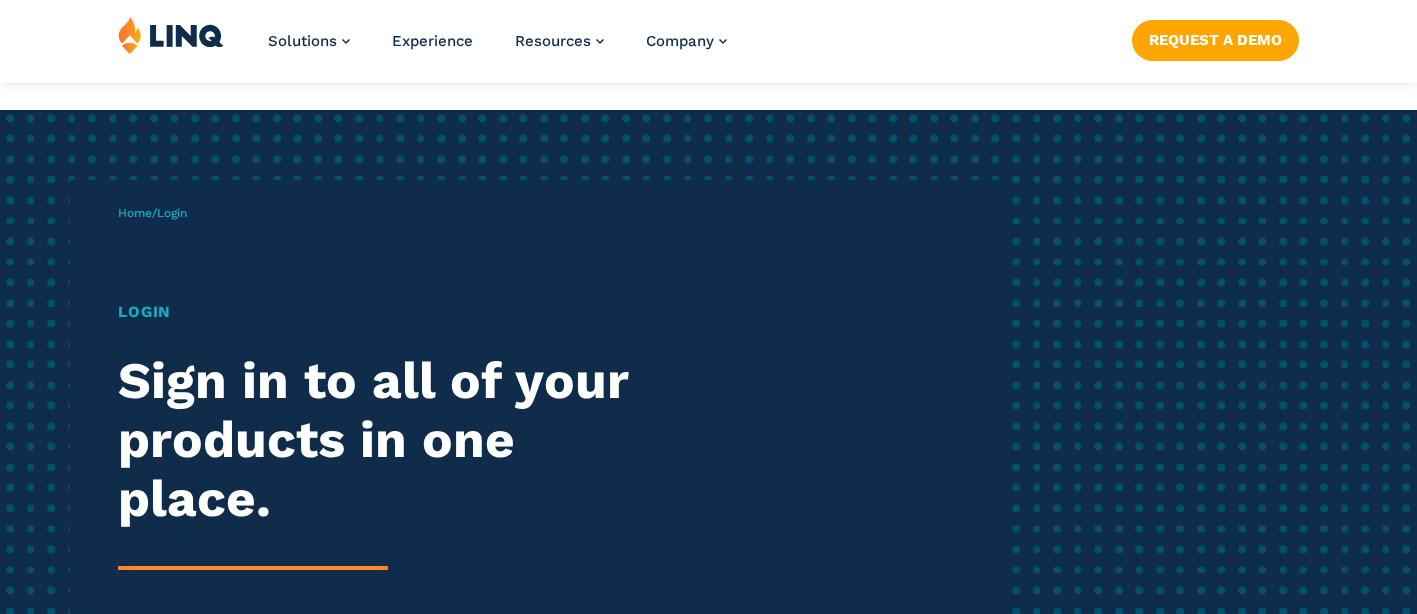 scroll, scrollTop: 1372, scrollLeft: 0, axis: vertical 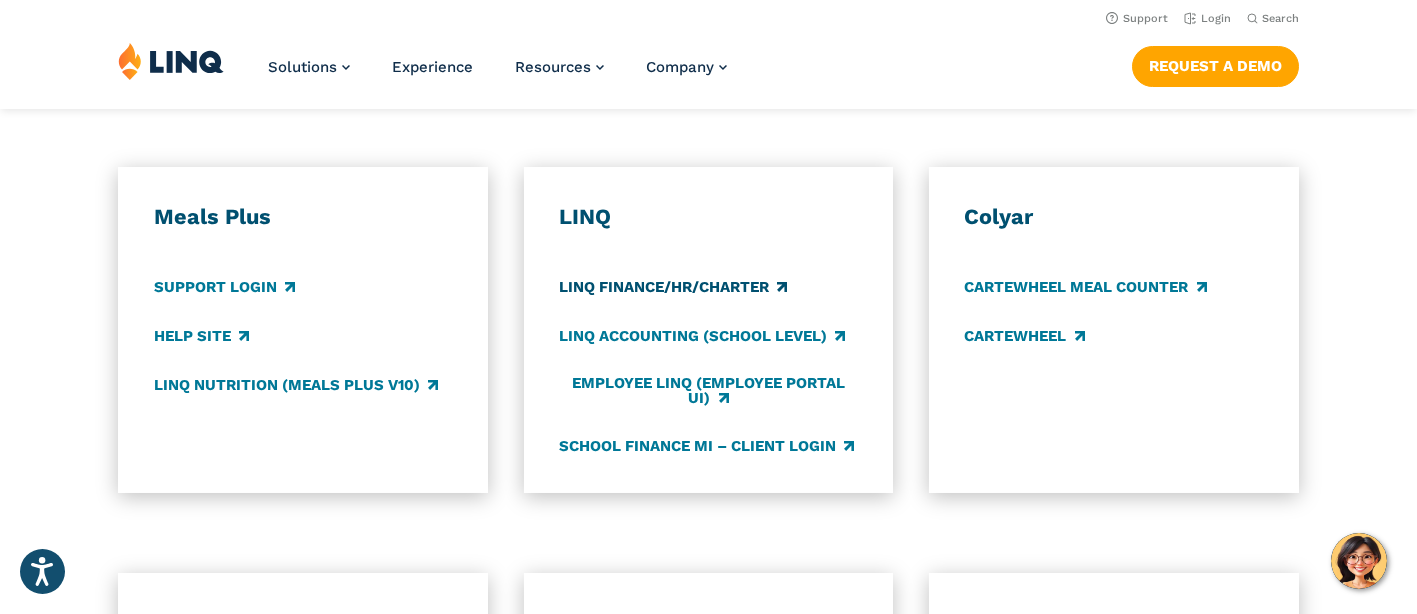 click on "LINQ Finance/HR/Charter" at bounding box center (673, 287) 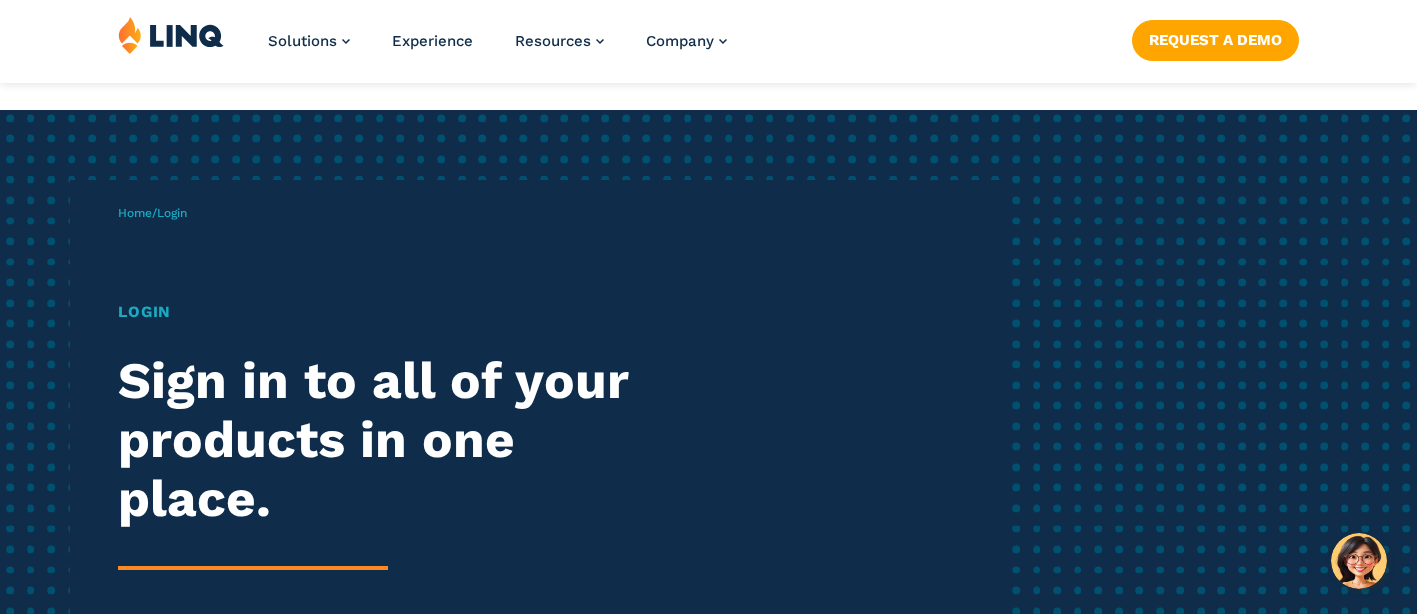 scroll, scrollTop: 1122, scrollLeft: 0, axis: vertical 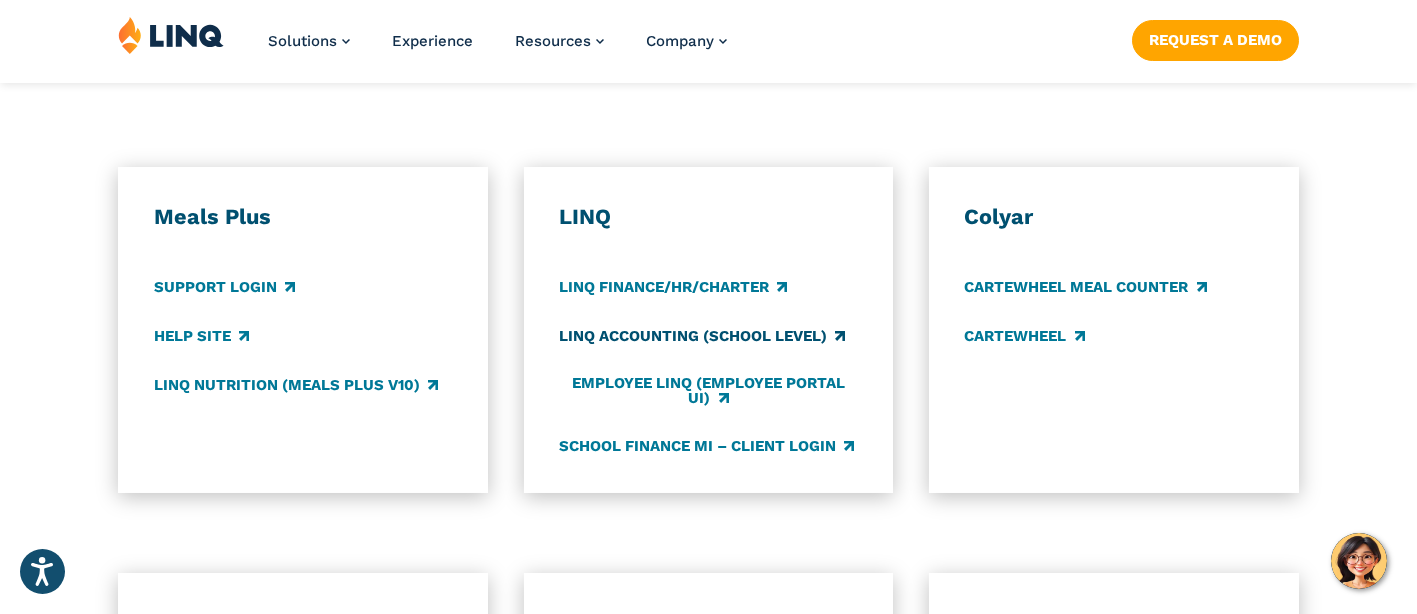 click on "LINQ Accounting (school level)" at bounding box center (702, 336) 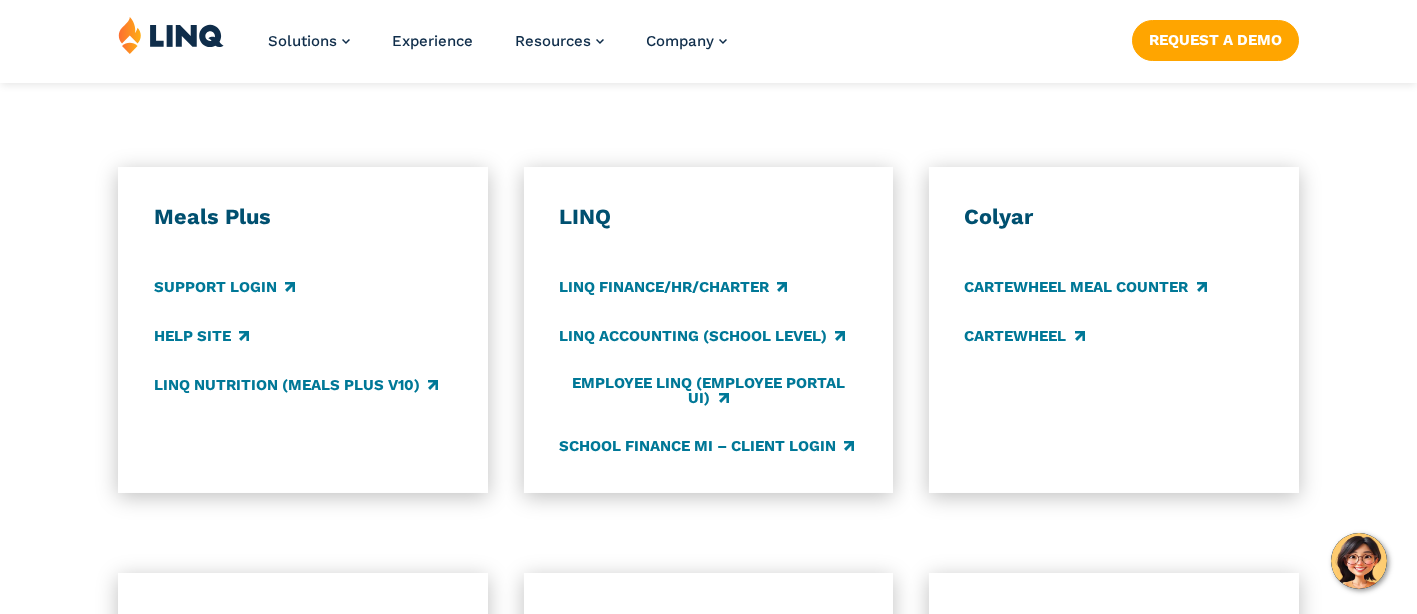 scroll, scrollTop: 1122, scrollLeft: 0, axis: vertical 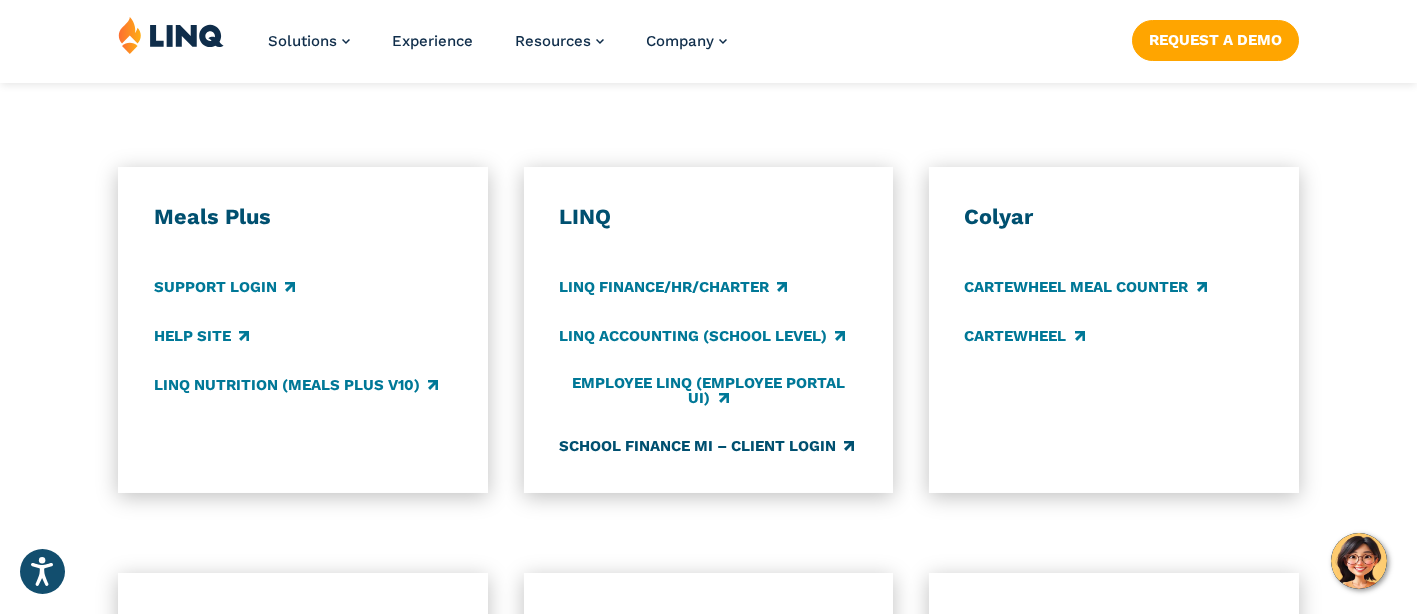 click on "School Finance MI – Client Login" at bounding box center (706, 446) 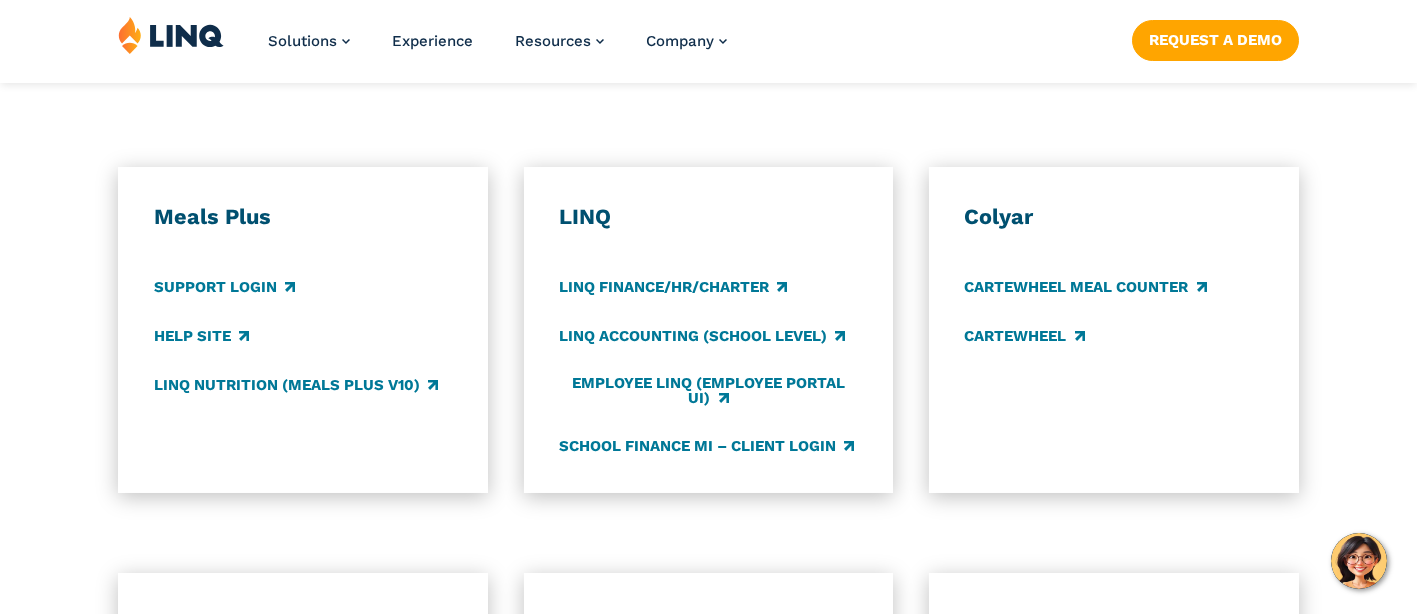 scroll, scrollTop: 1122, scrollLeft: 0, axis: vertical 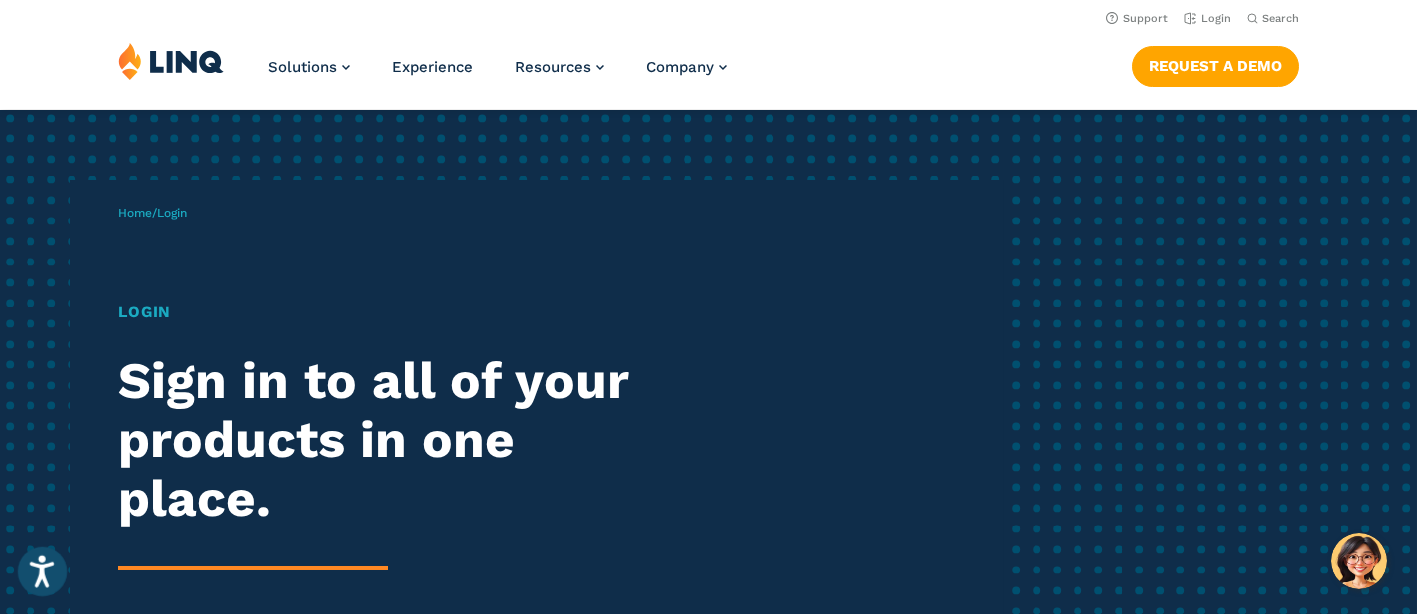 click 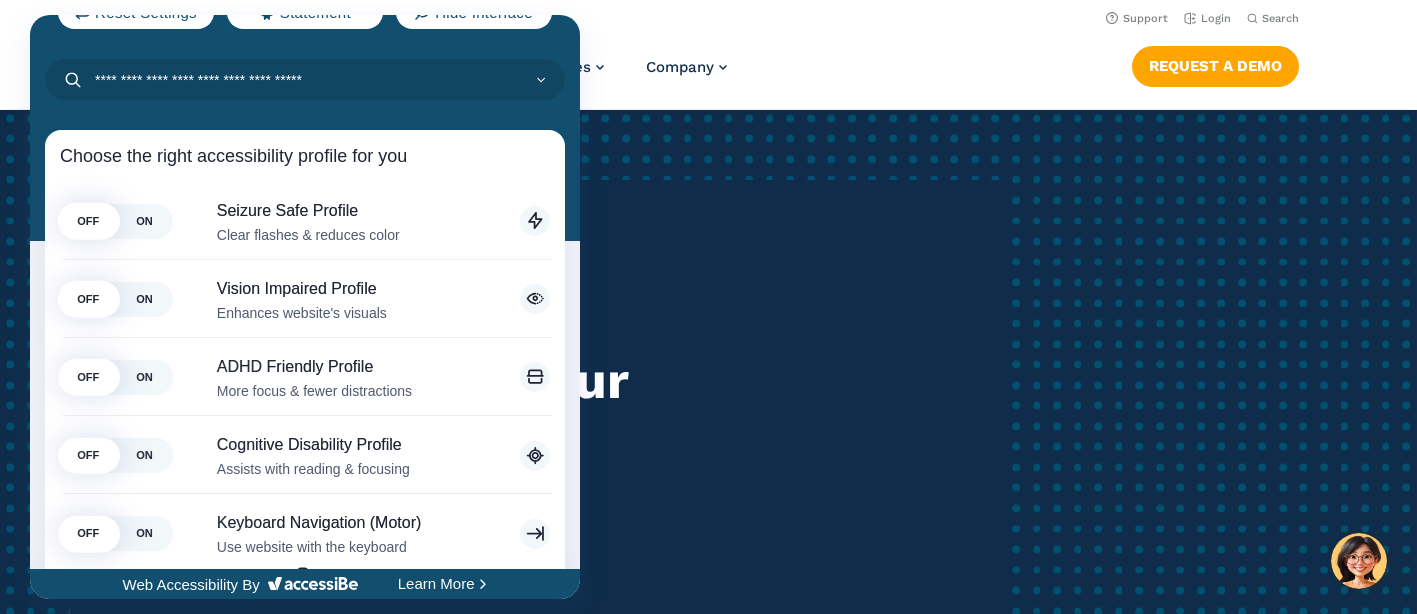scroll, scrollTop: 0, scrollLeft: 0, axis: both 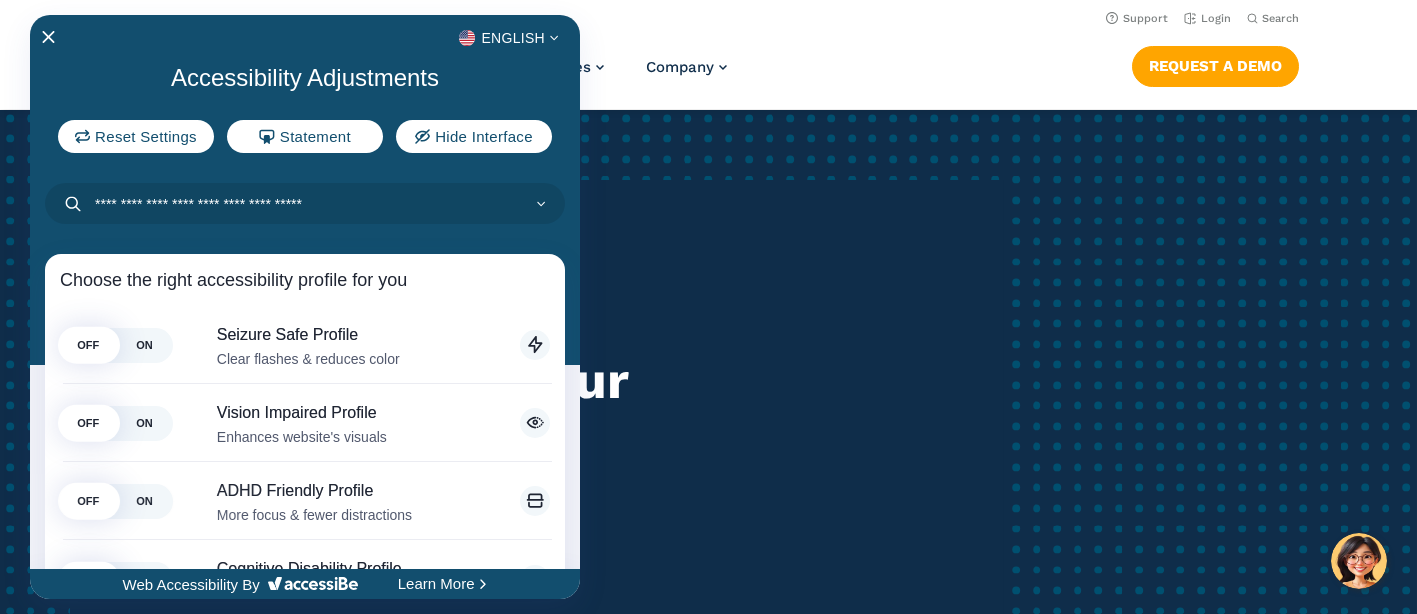 click at bounding box center (708, 307) 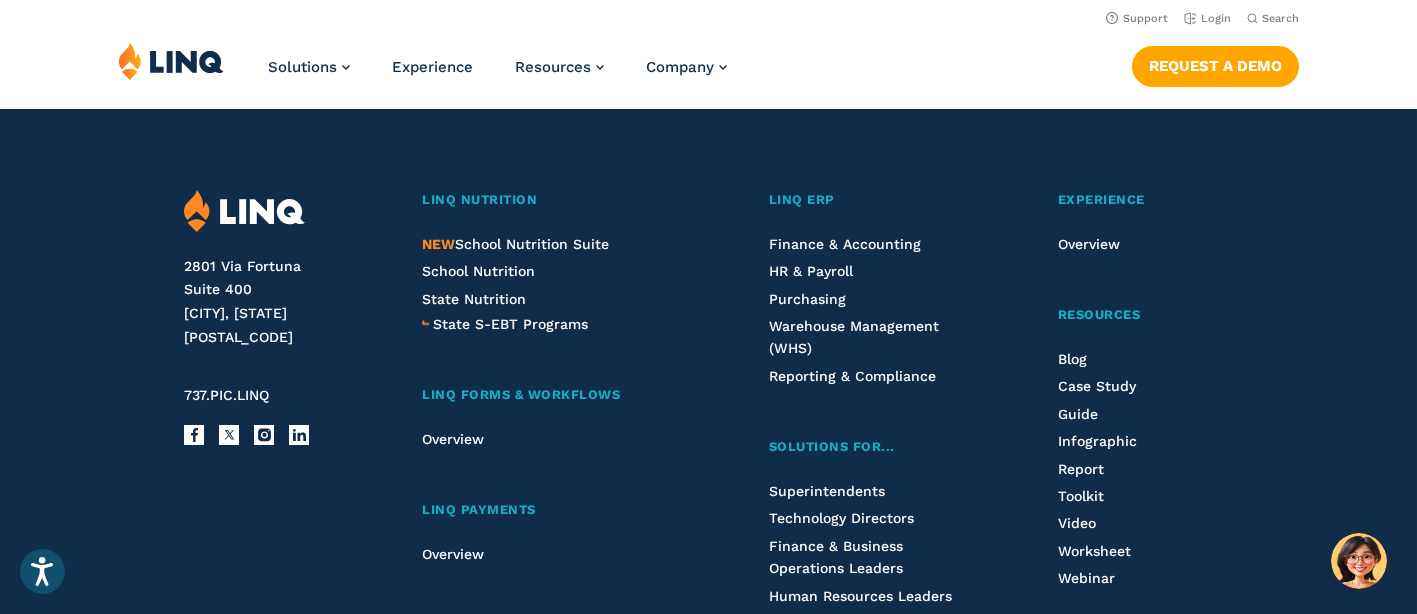 scroll, scrollTop: 2124, scrollLeft: 0, axis: vertical 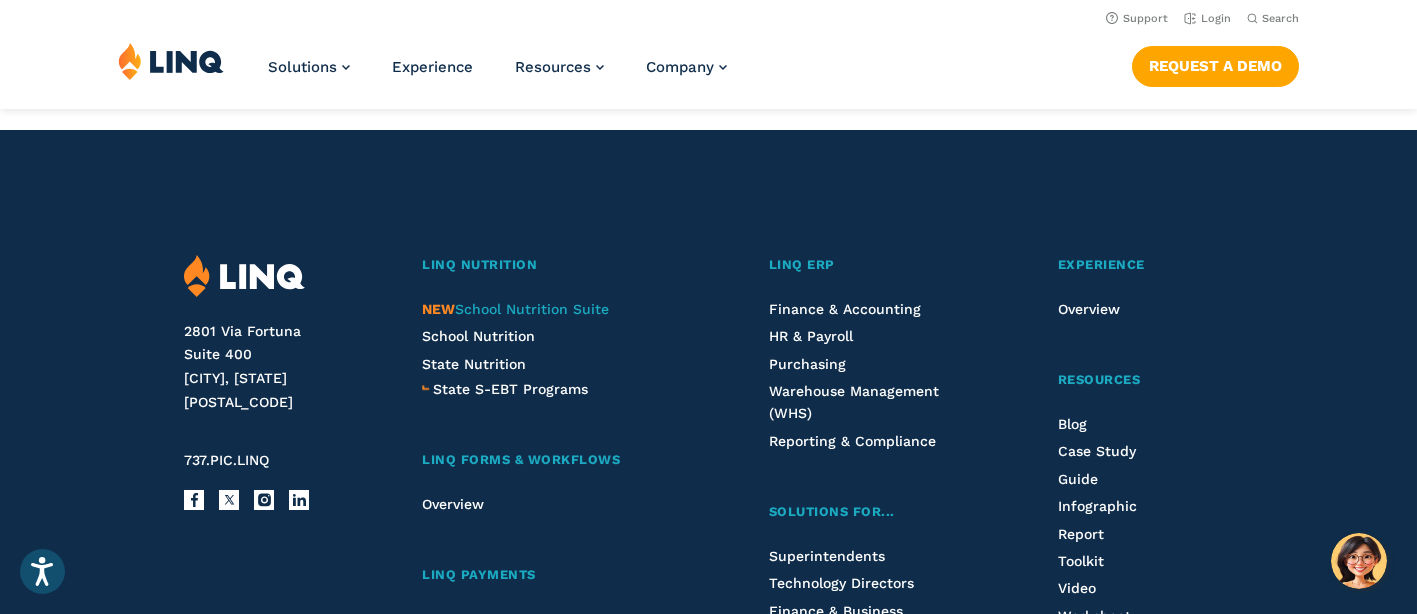 click on "NEW  School Nutrition Suite" at bounding box center [515, 309] 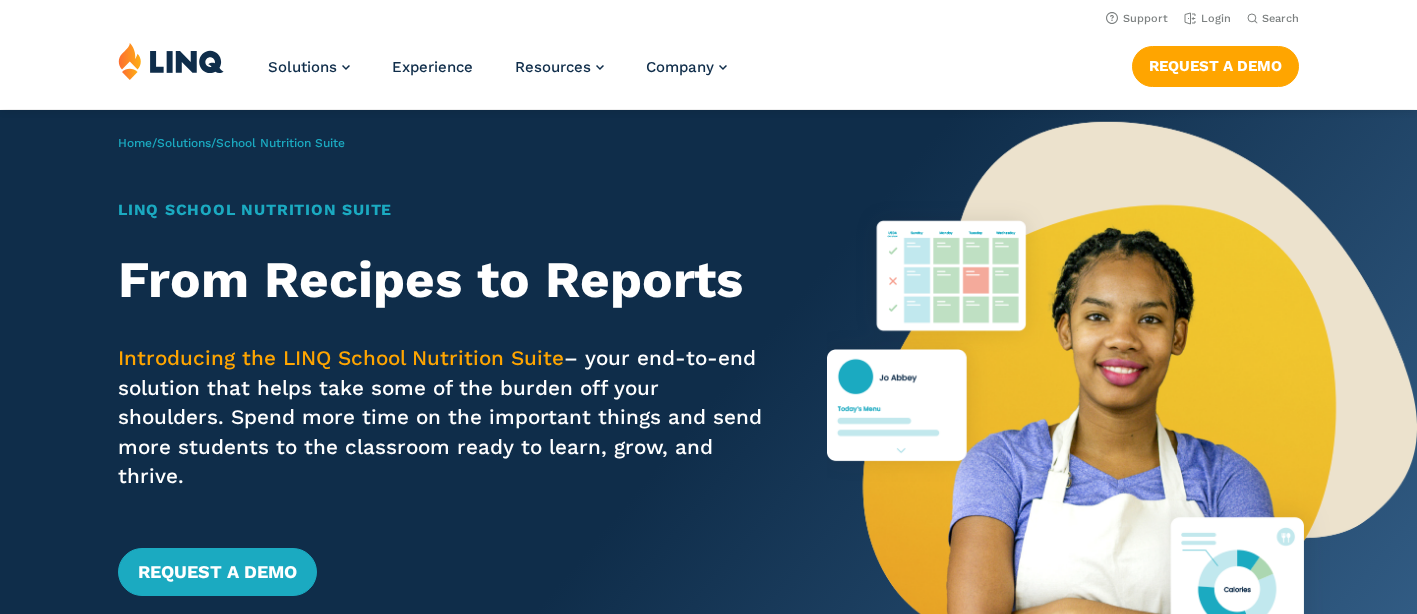 scroll, scrollTop: 0, scrollLeft: 0, axis: both 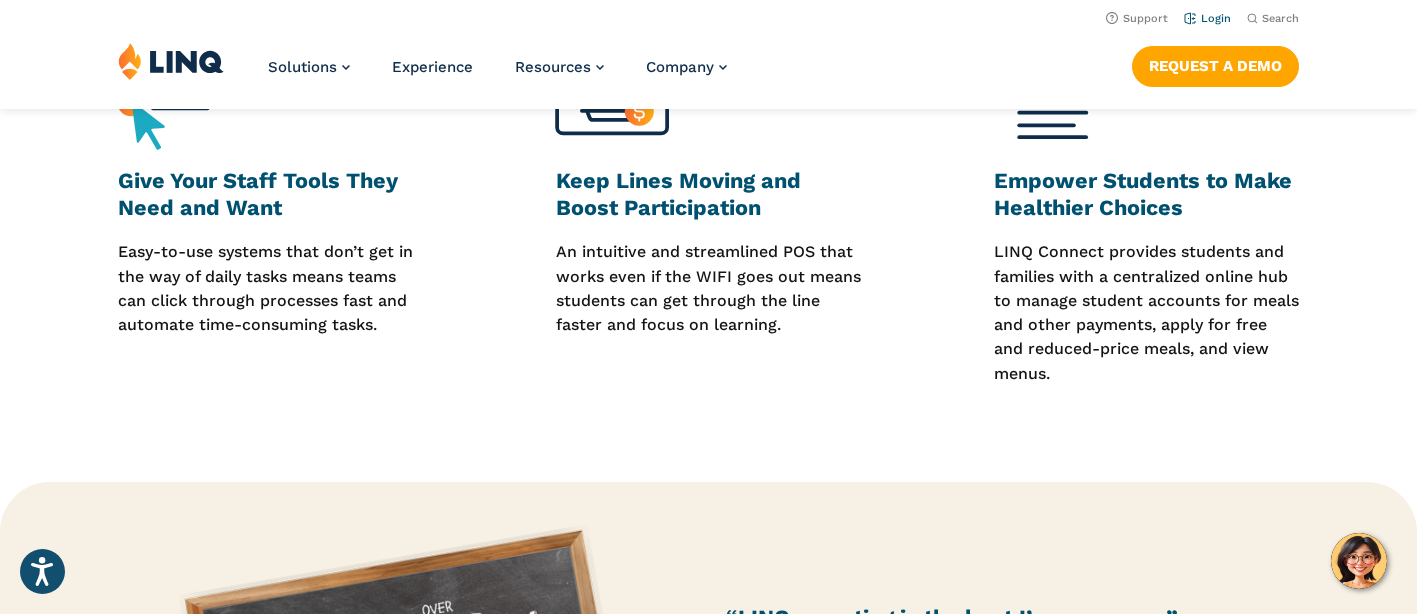 click on "Login" at bounding box center [1207, 18] 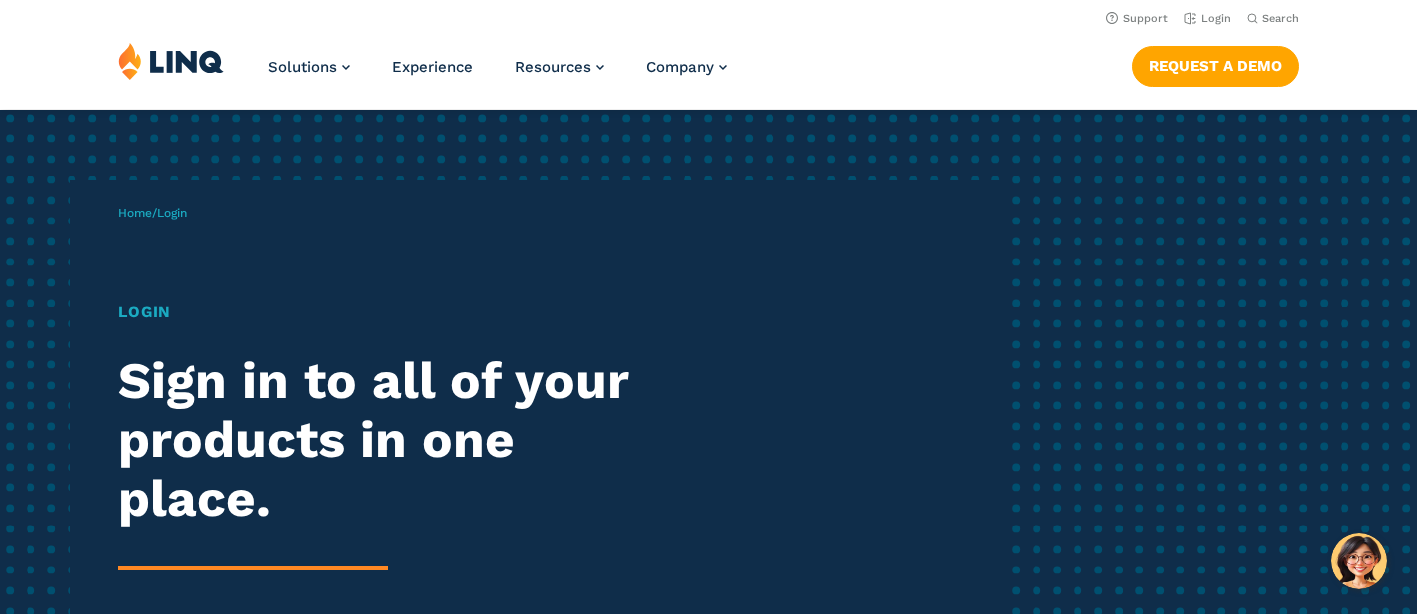 scroll, scrollTop: 0, scrollLeft: 0, axis: both 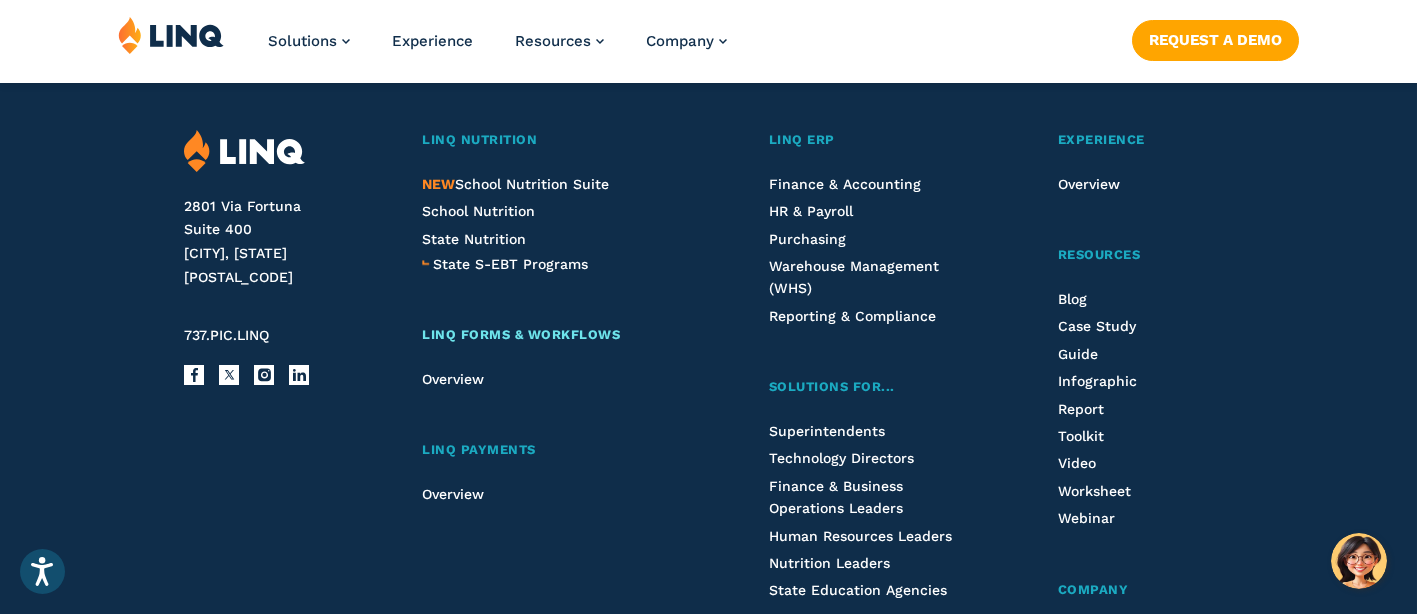 click on "LINQ Forms & Workflows" at bounding box center (521, 334) 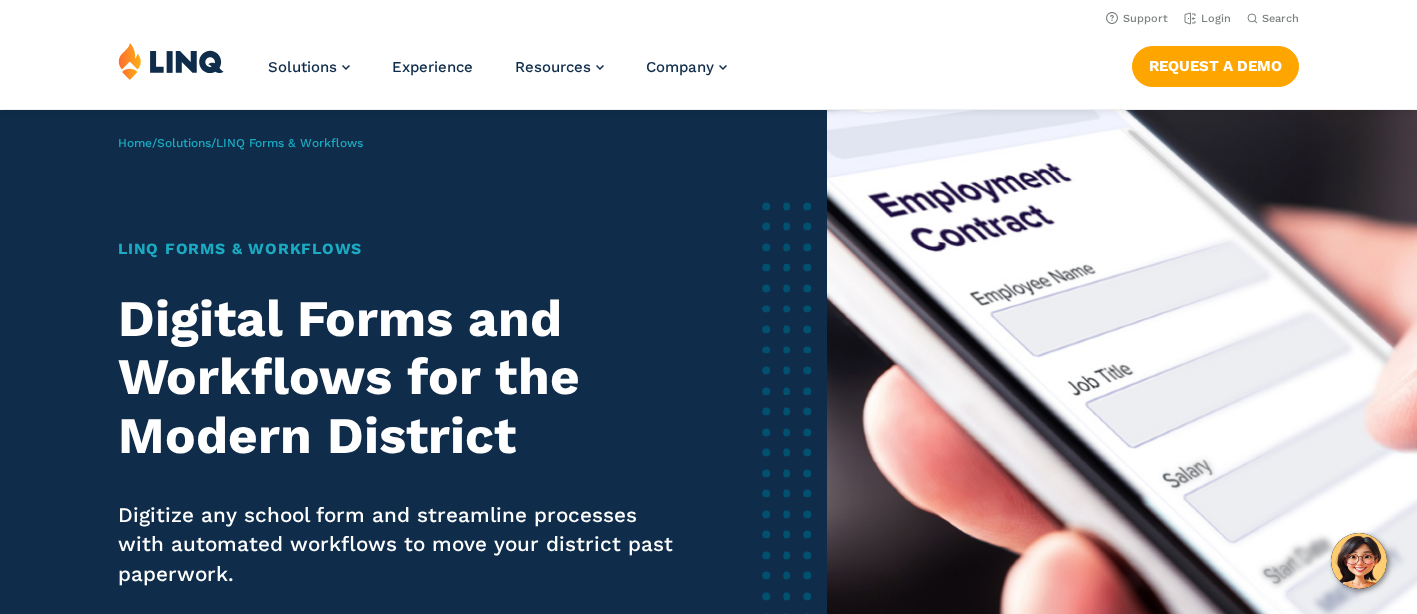 scroll, scrollTop: 0, scrollLeft: 0, axis: both 